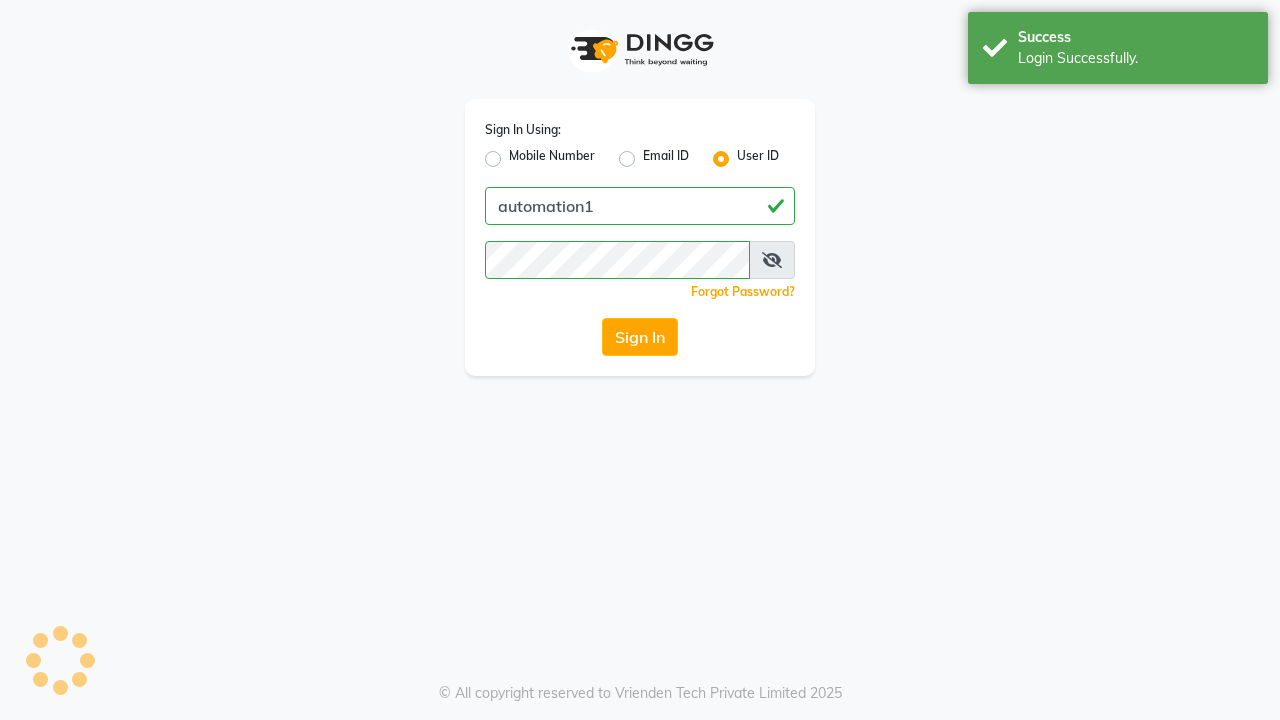 scroll, scrollTop: 0, scrollLeft: 0, axis: both 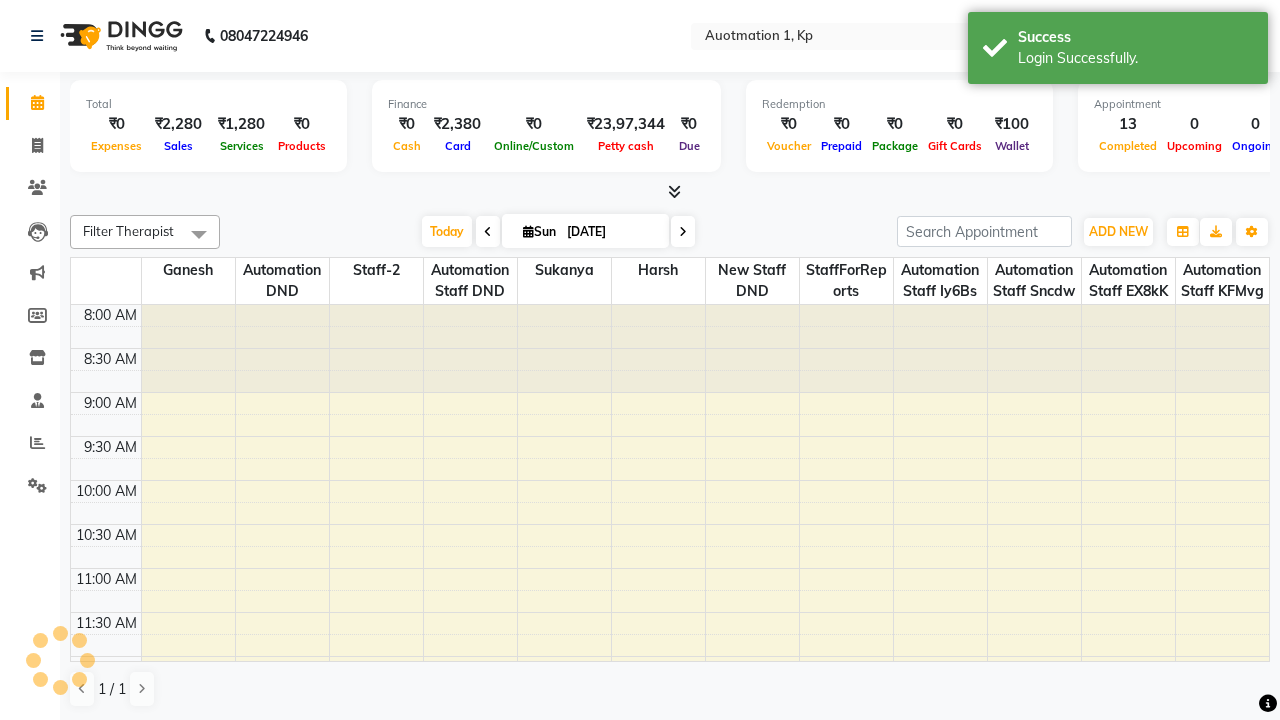 select on "en" 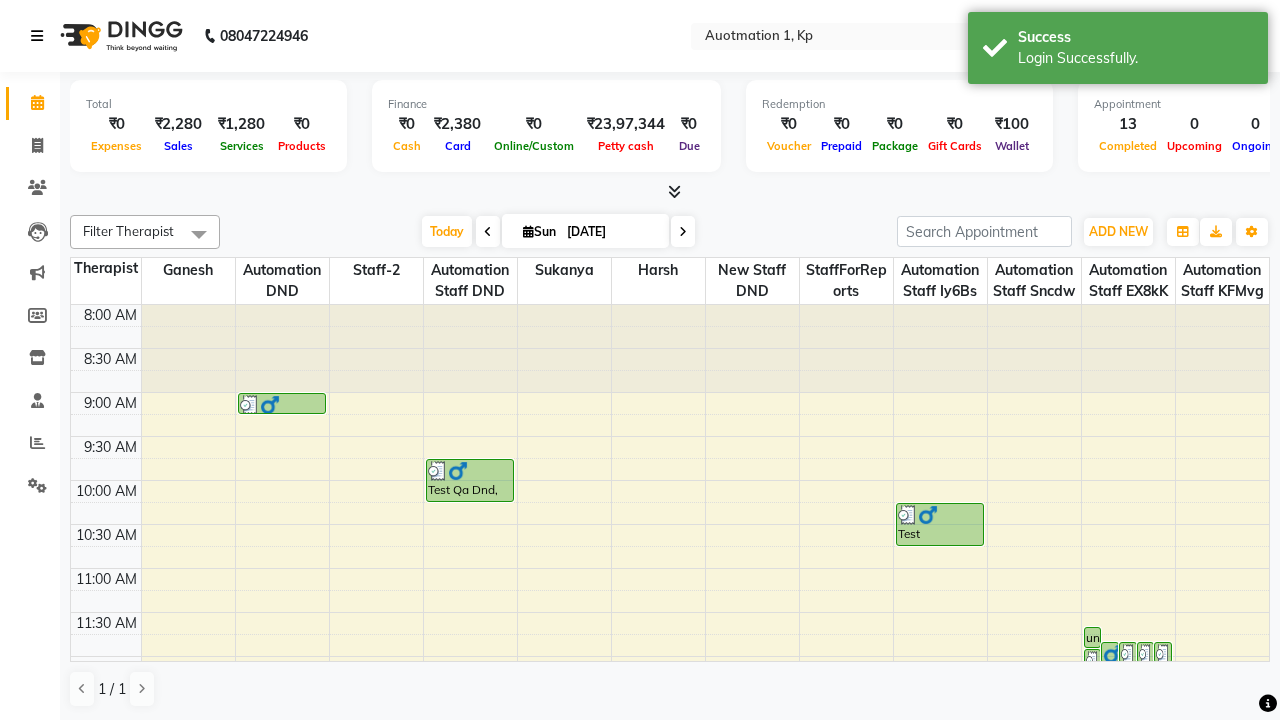 click at bounding box center [37, 36] 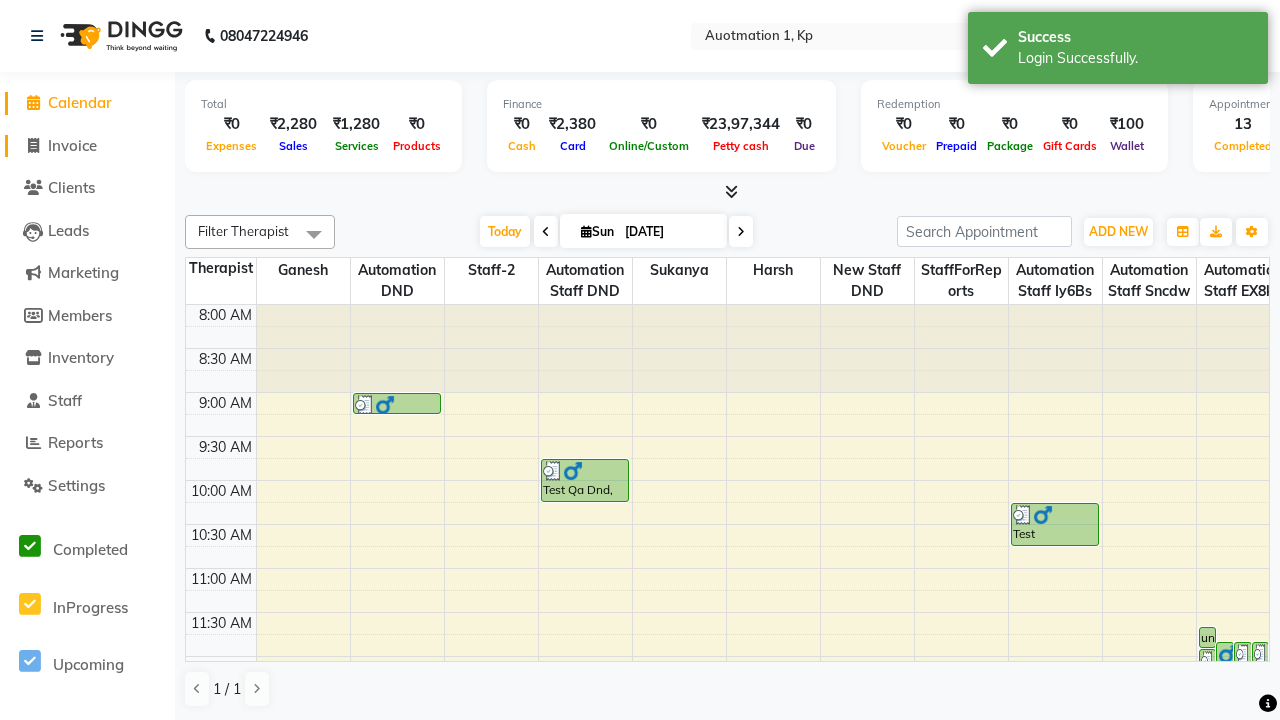 click on "Invoice" 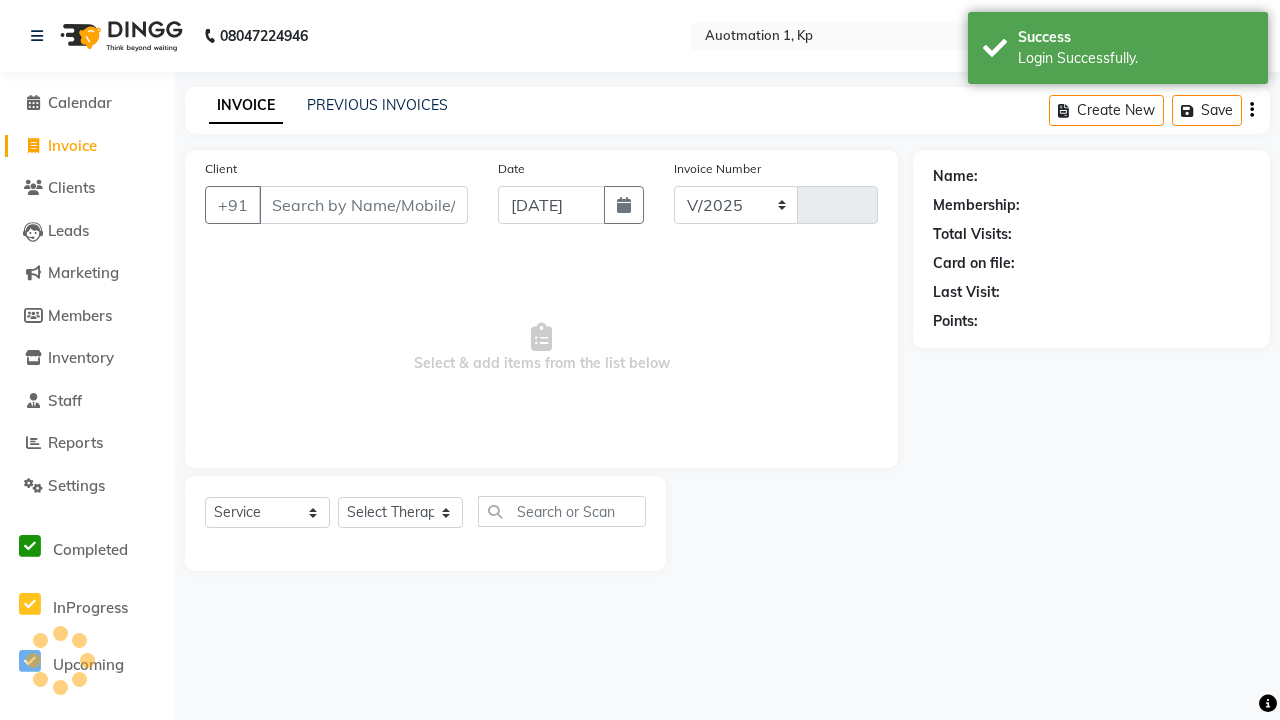 select on "150" 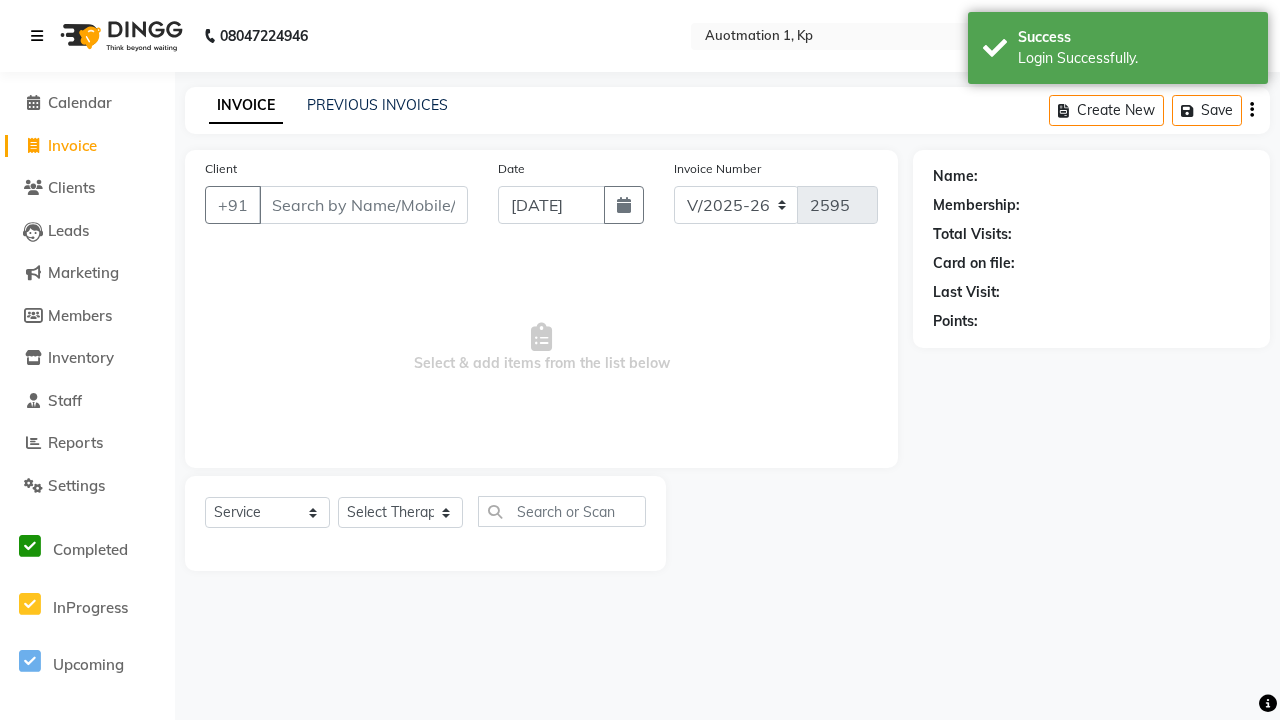 click at bounding box center (37, 36) 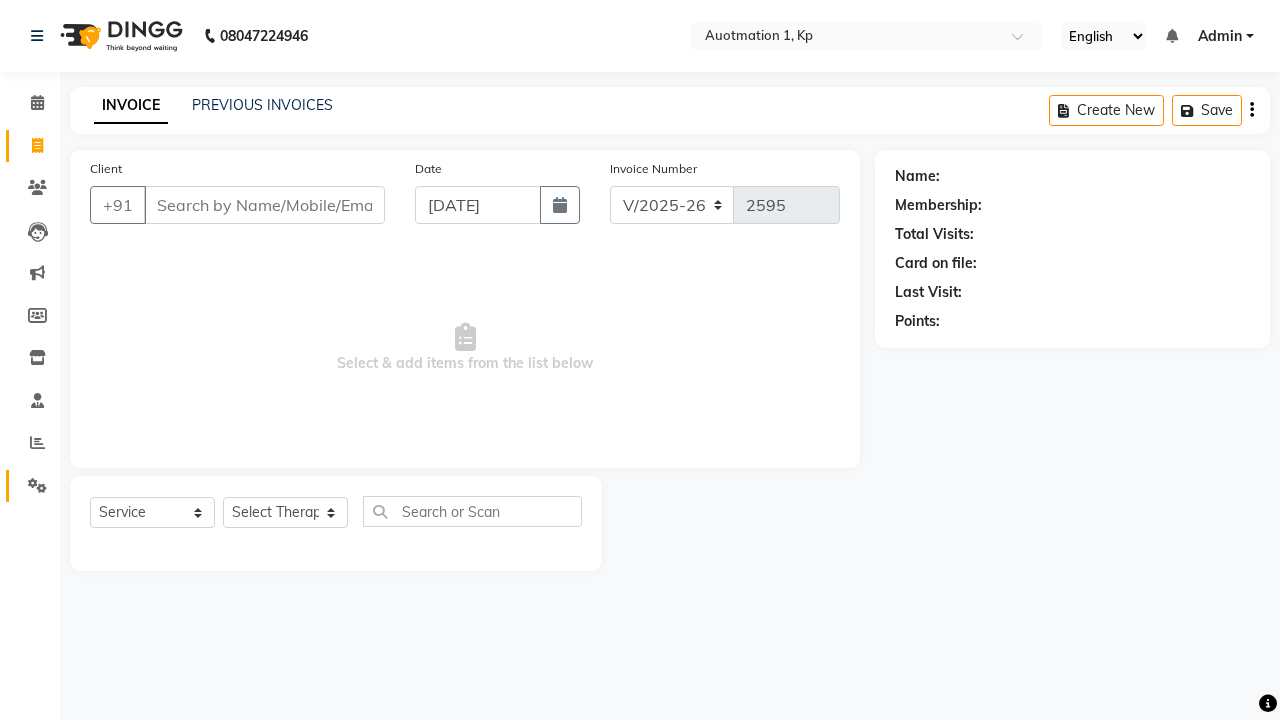 click 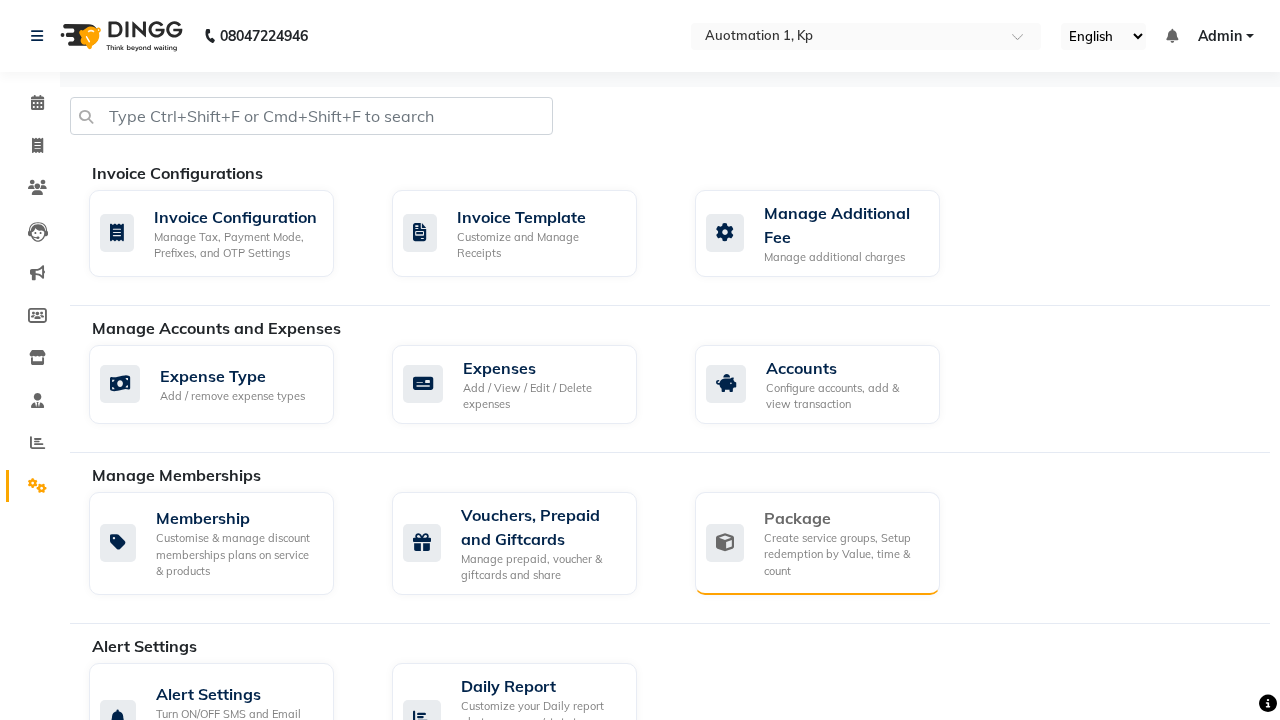 click on "Package" 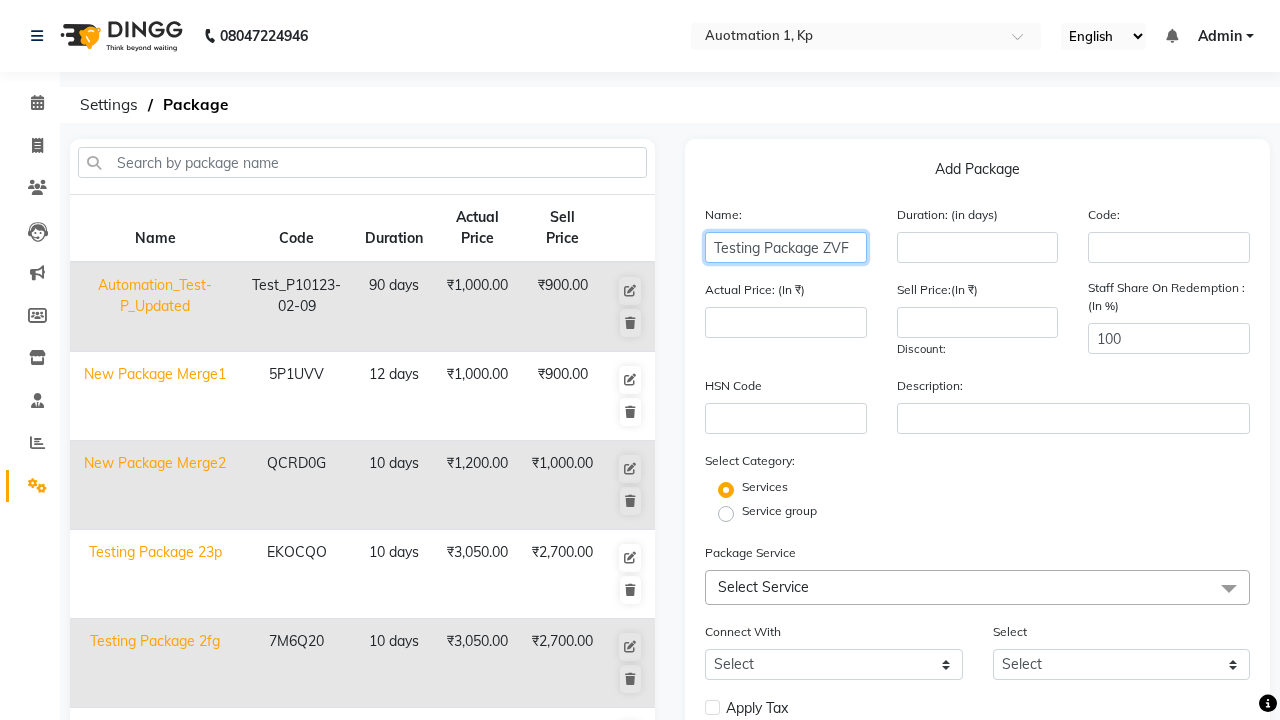 type on "Testing Package ZVF" 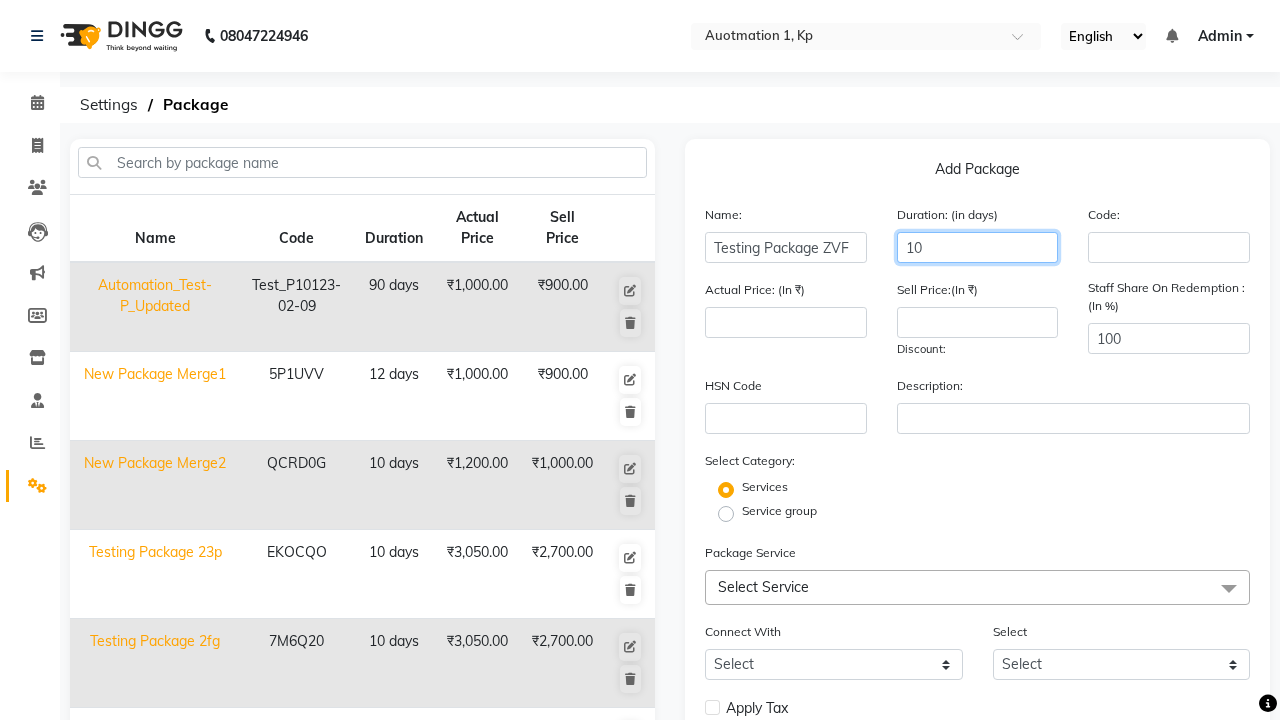 type on "10" 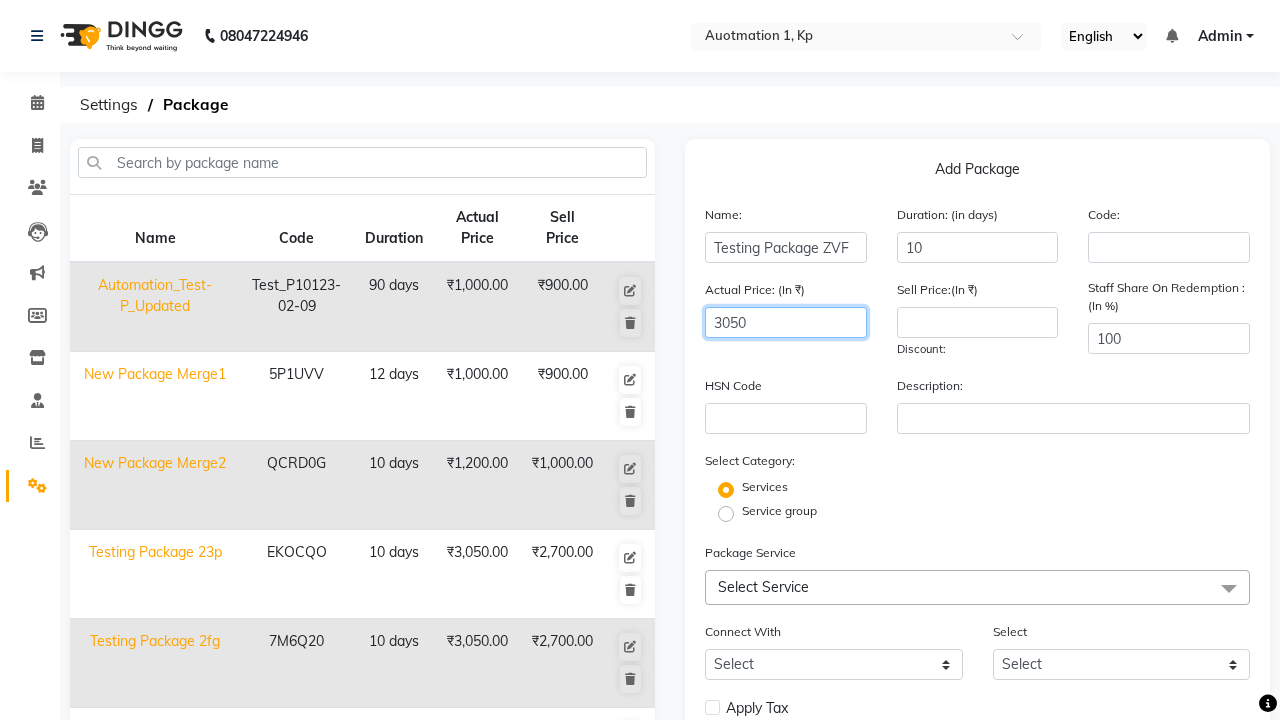 type on "3050" 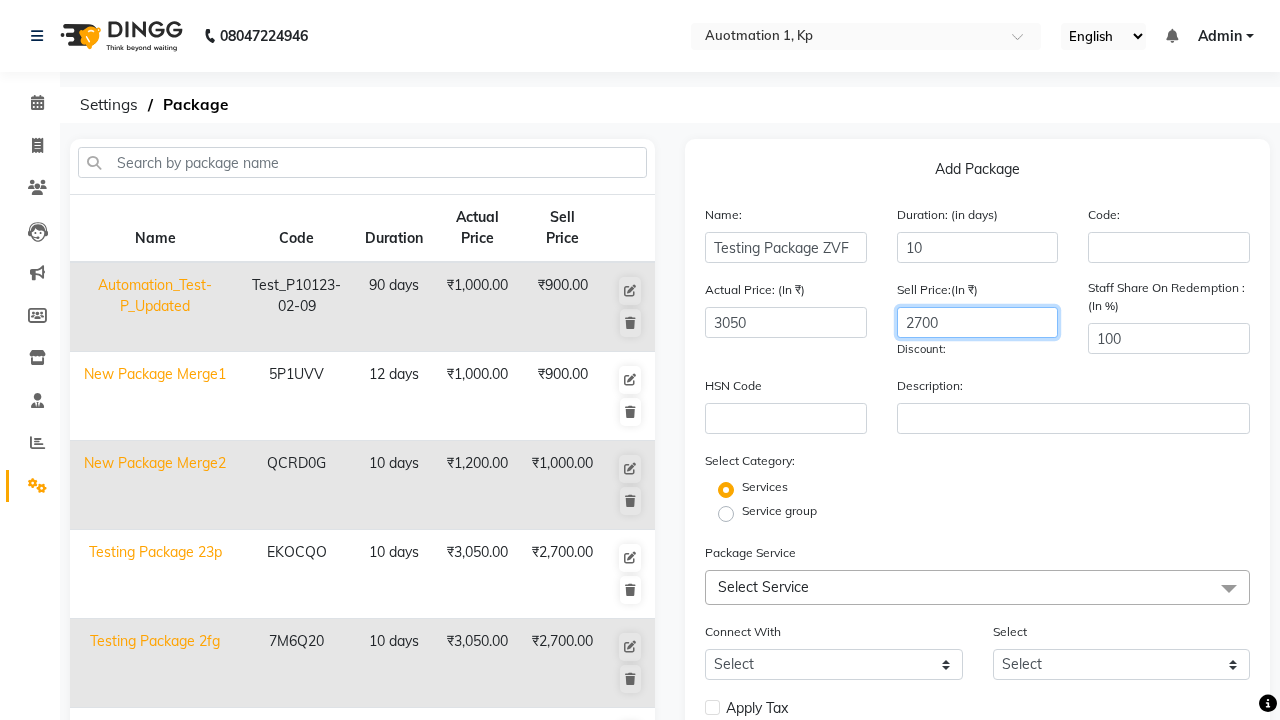 type on "2700" 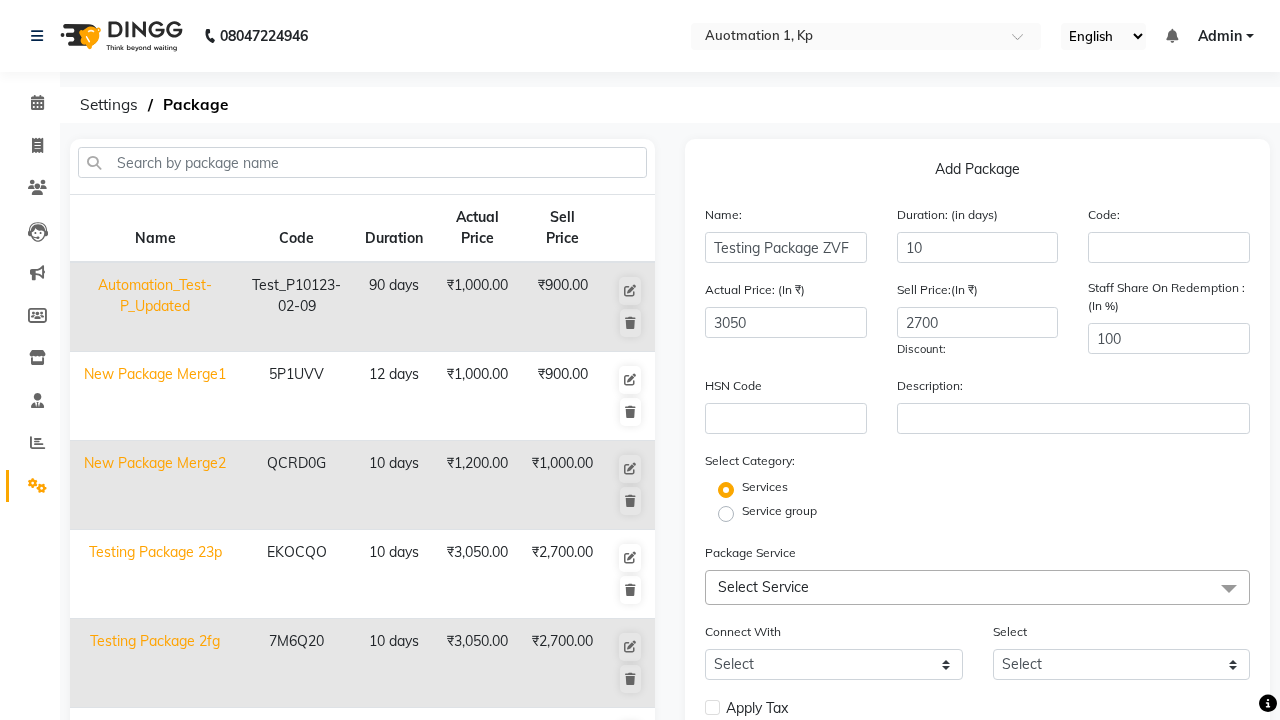 click on "Select Service" 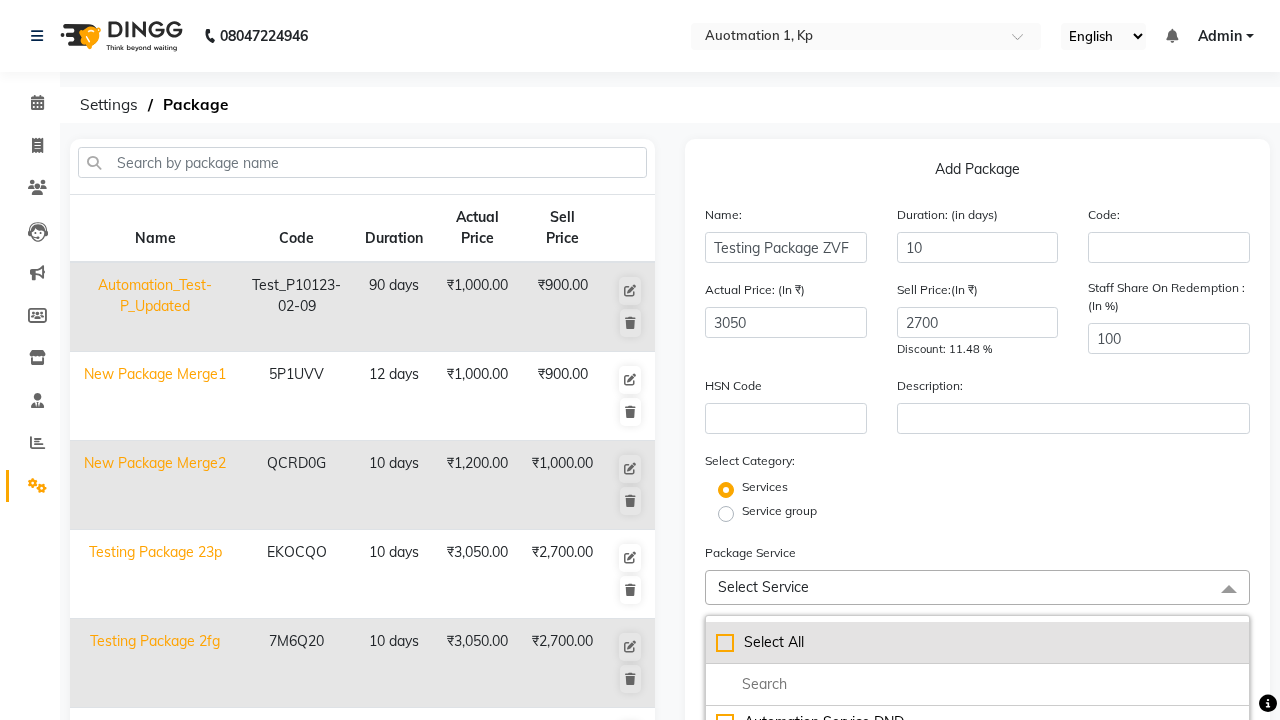 click on "Select All" 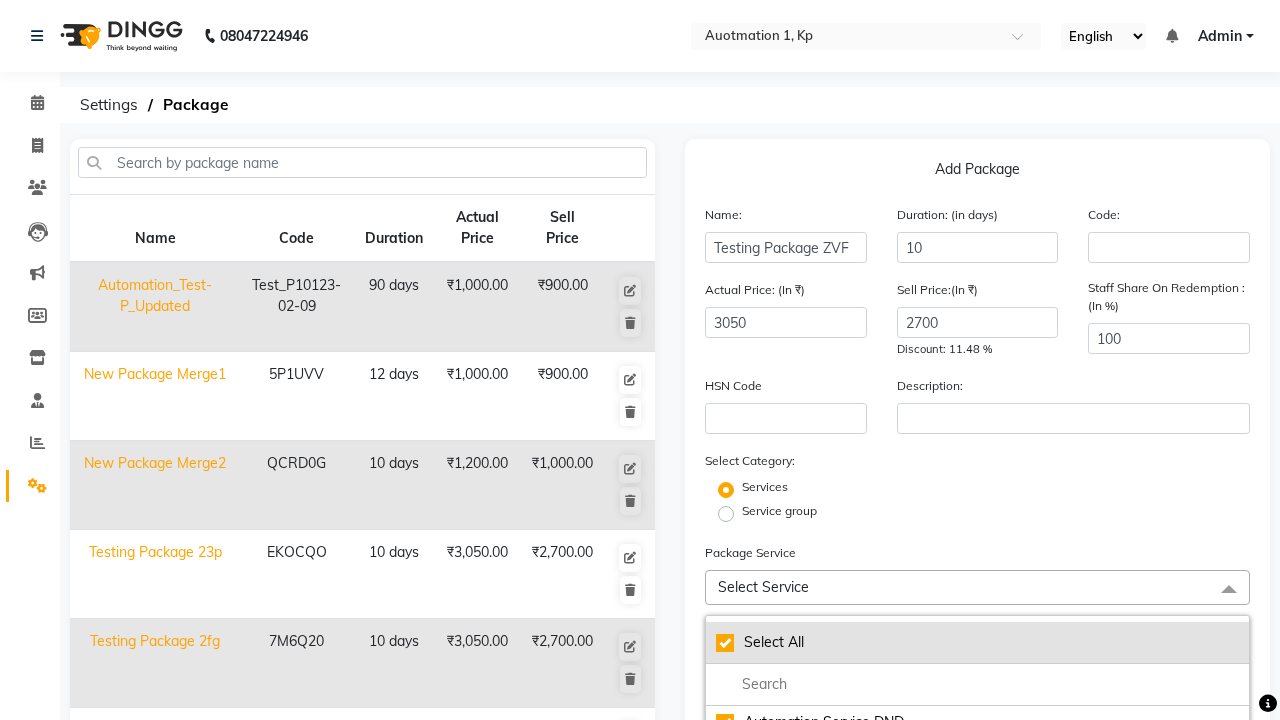 checkbox on "true" 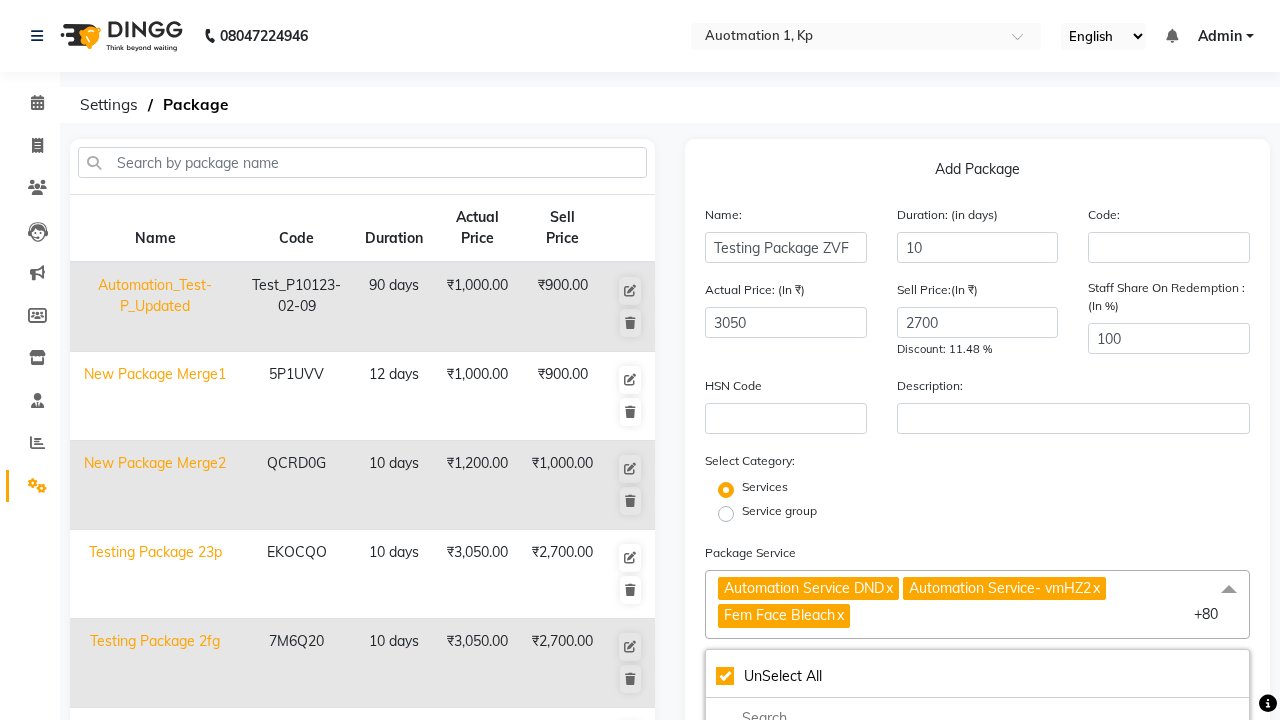 click on "Automation Service DND" 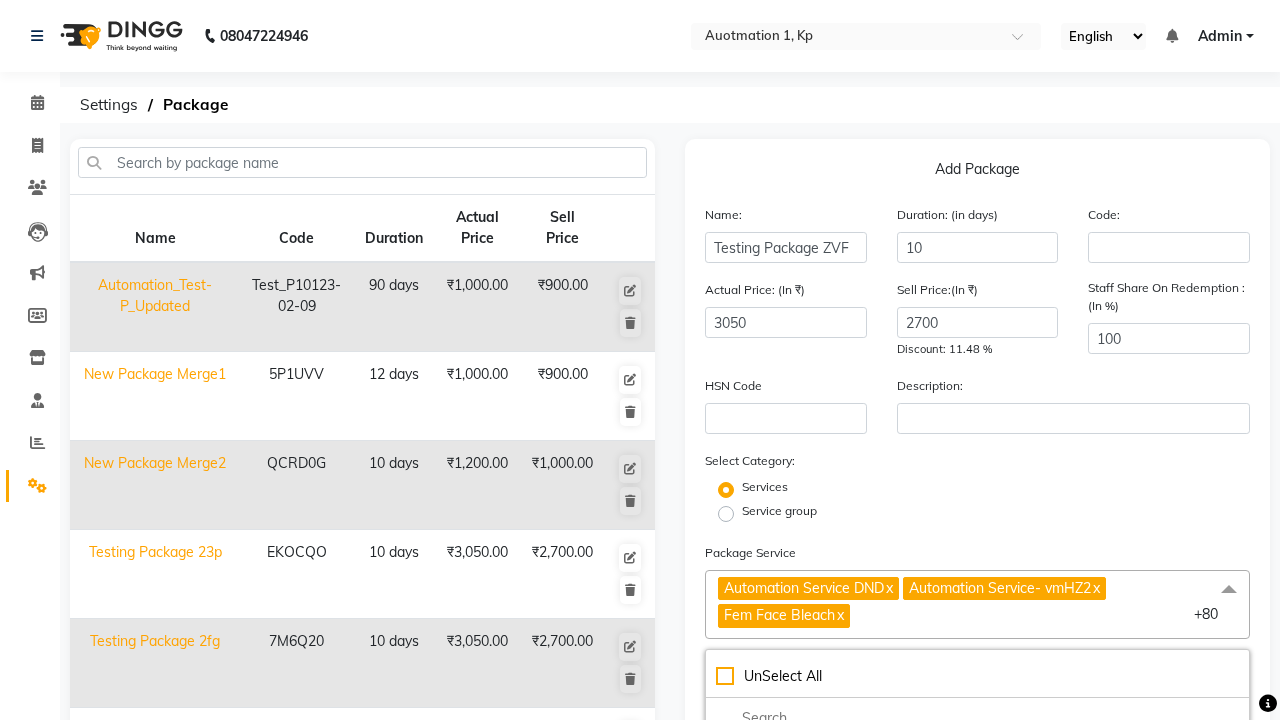checkbox on "false" 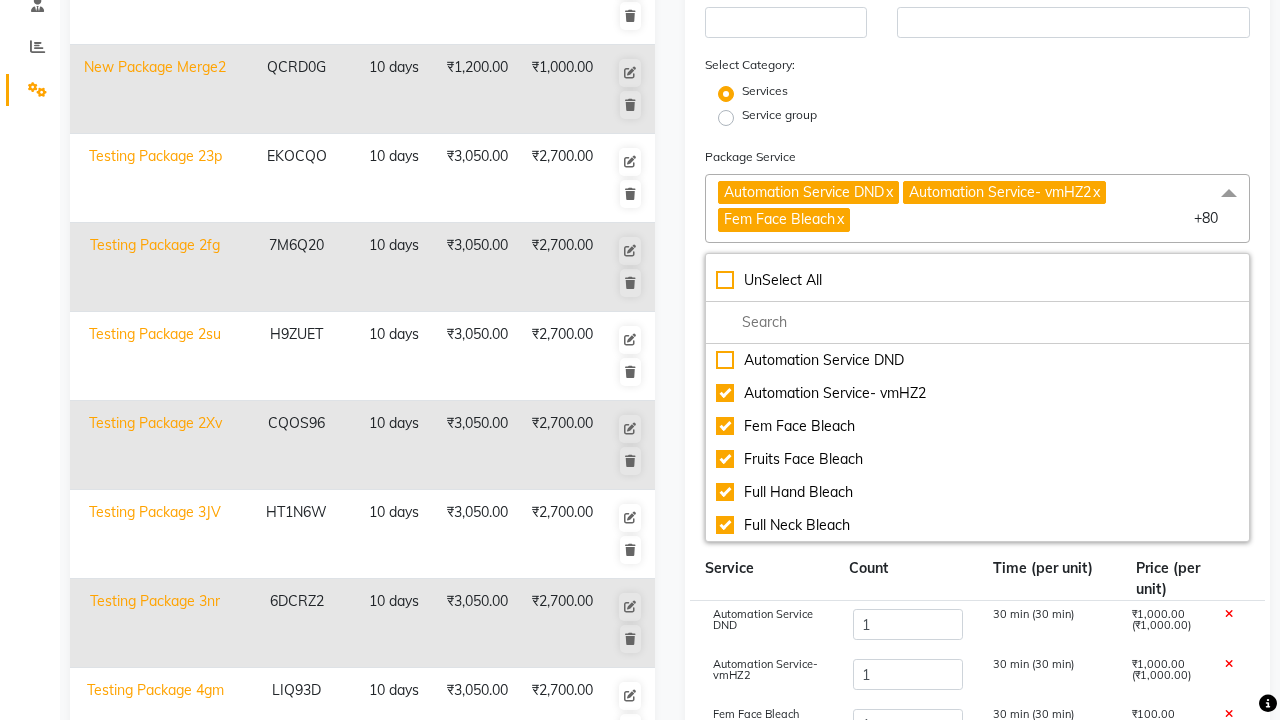 click on "Save" 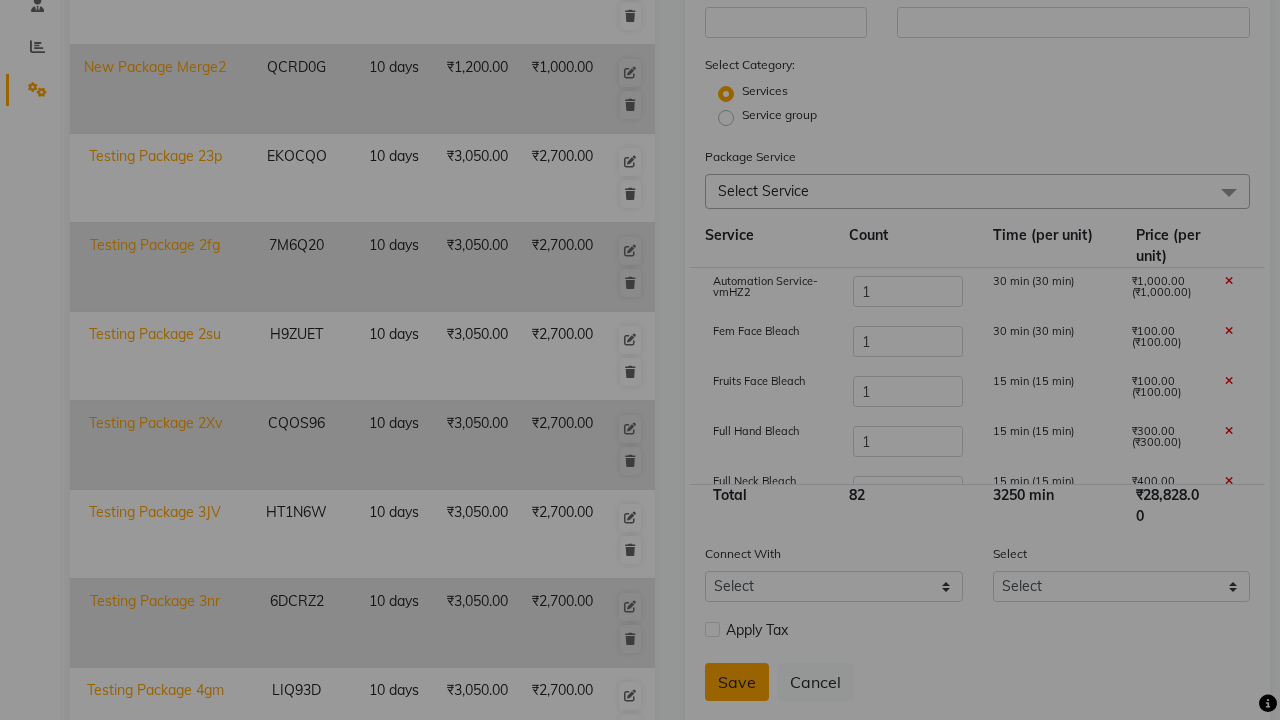 scroll, scrollTop: 527, scrollLeft: 0, axis: vertical 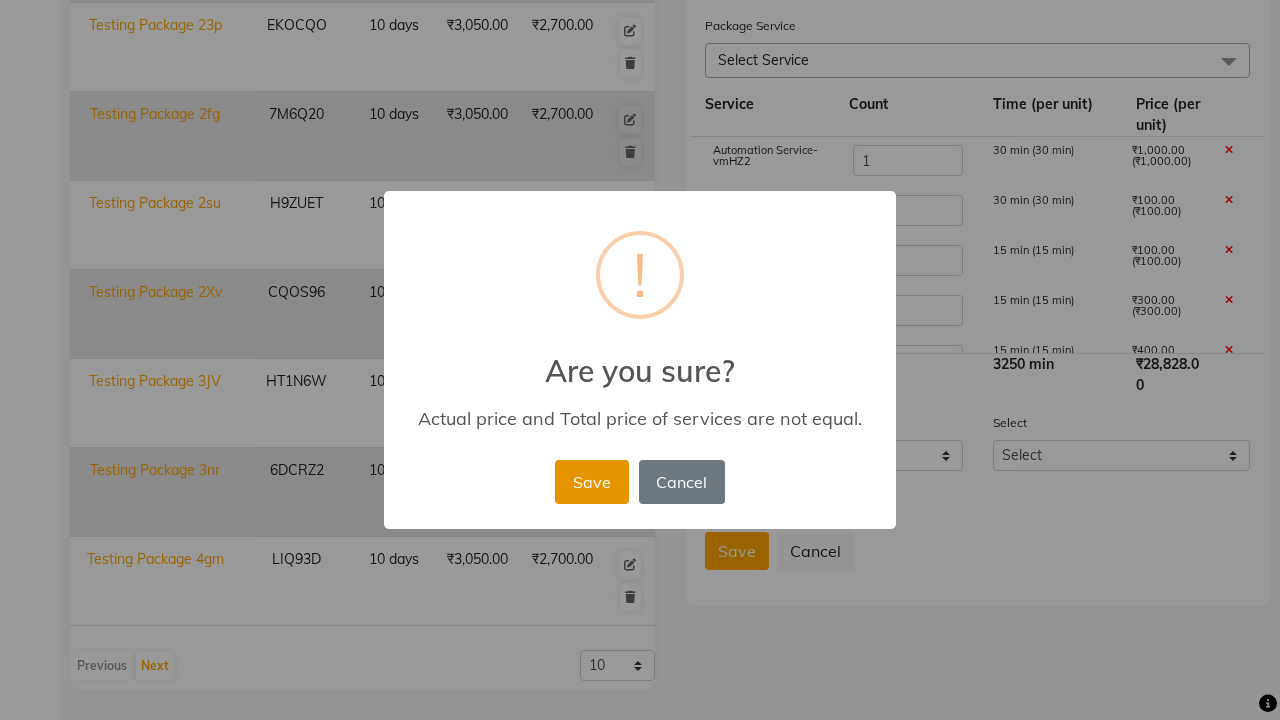 click on "Save" at bounding box center (591, 482) 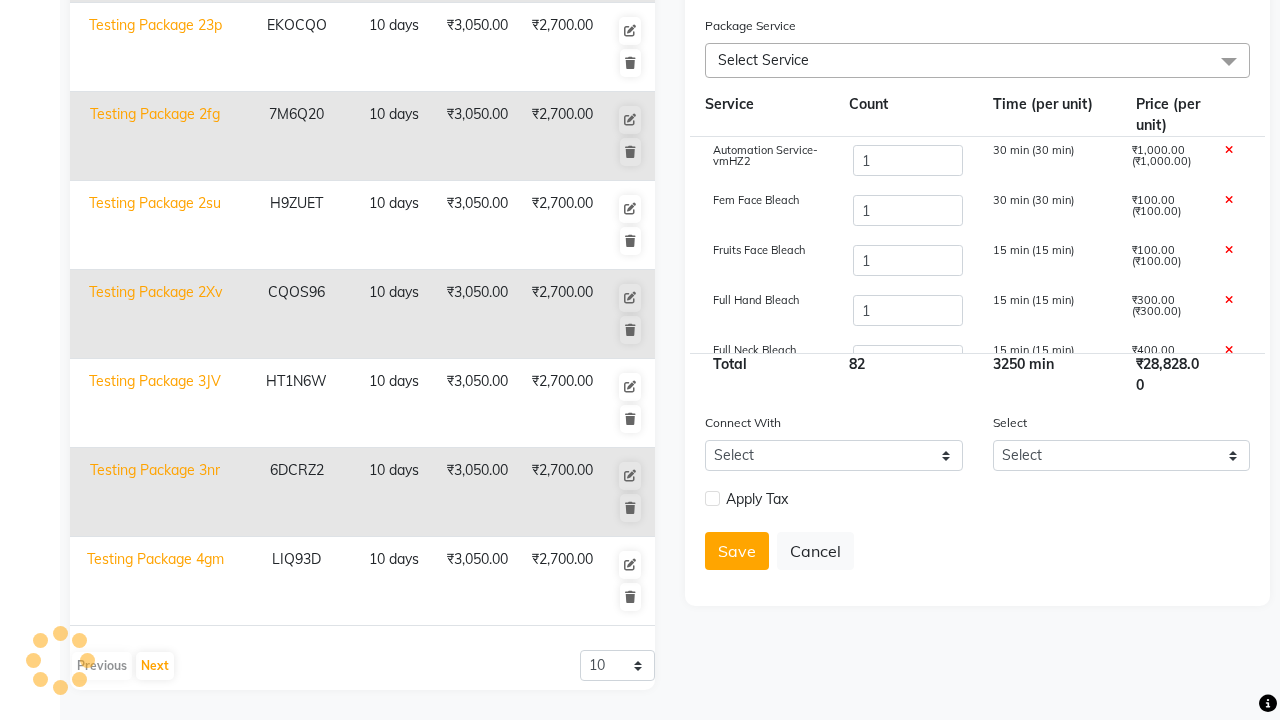 type 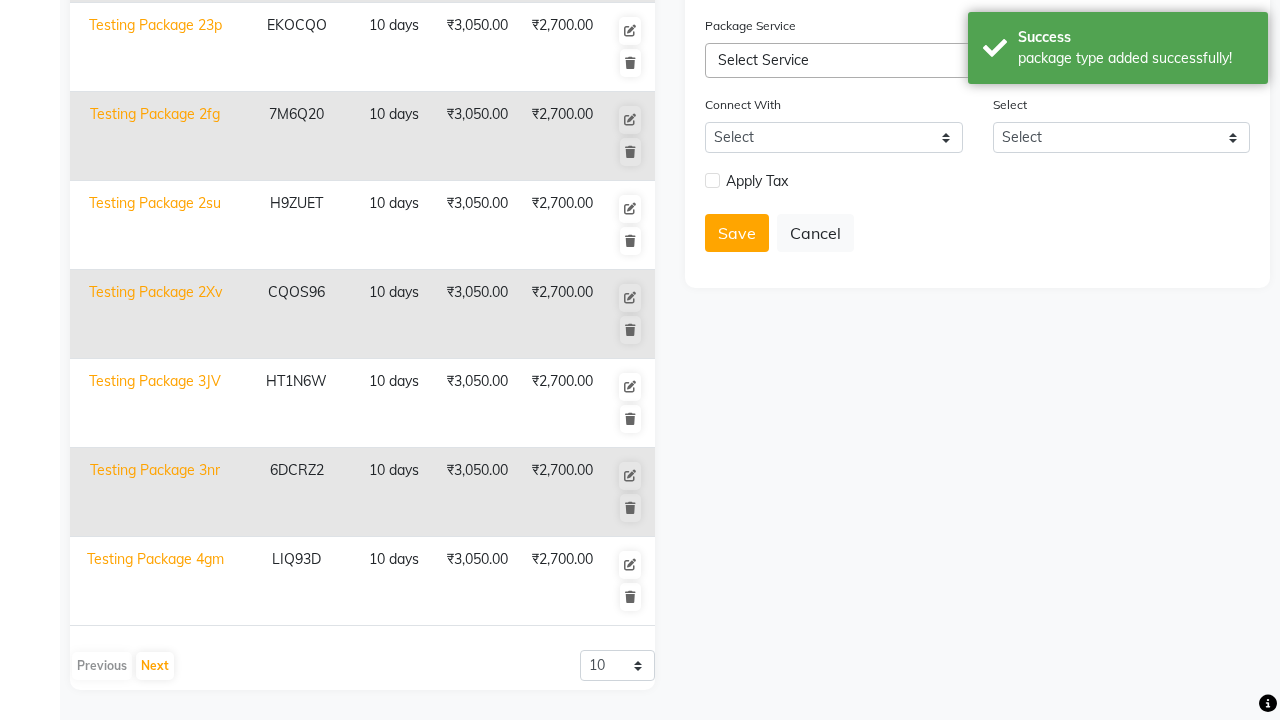 click on "package type added successfully!" at bounding box center (1135, 58) 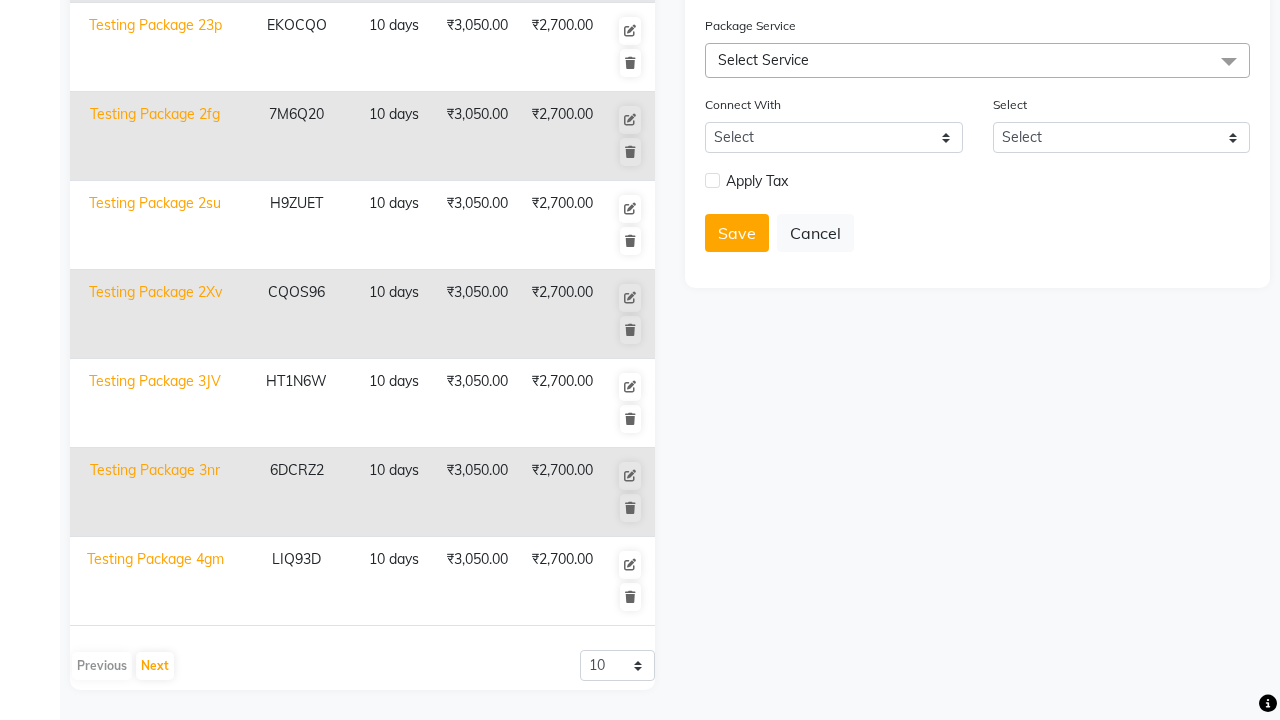 click at bounding box center (37, -491) 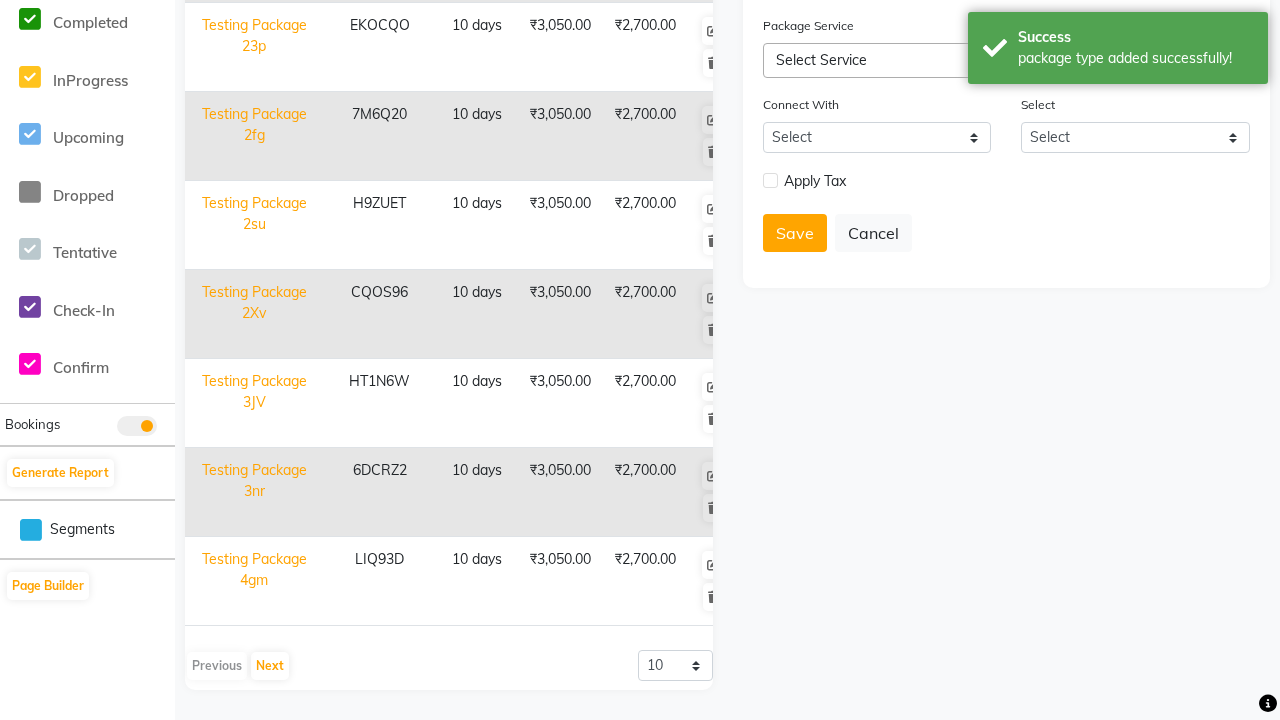 scroll, scrollTop: 0, scrollLeft: 0, axis: both 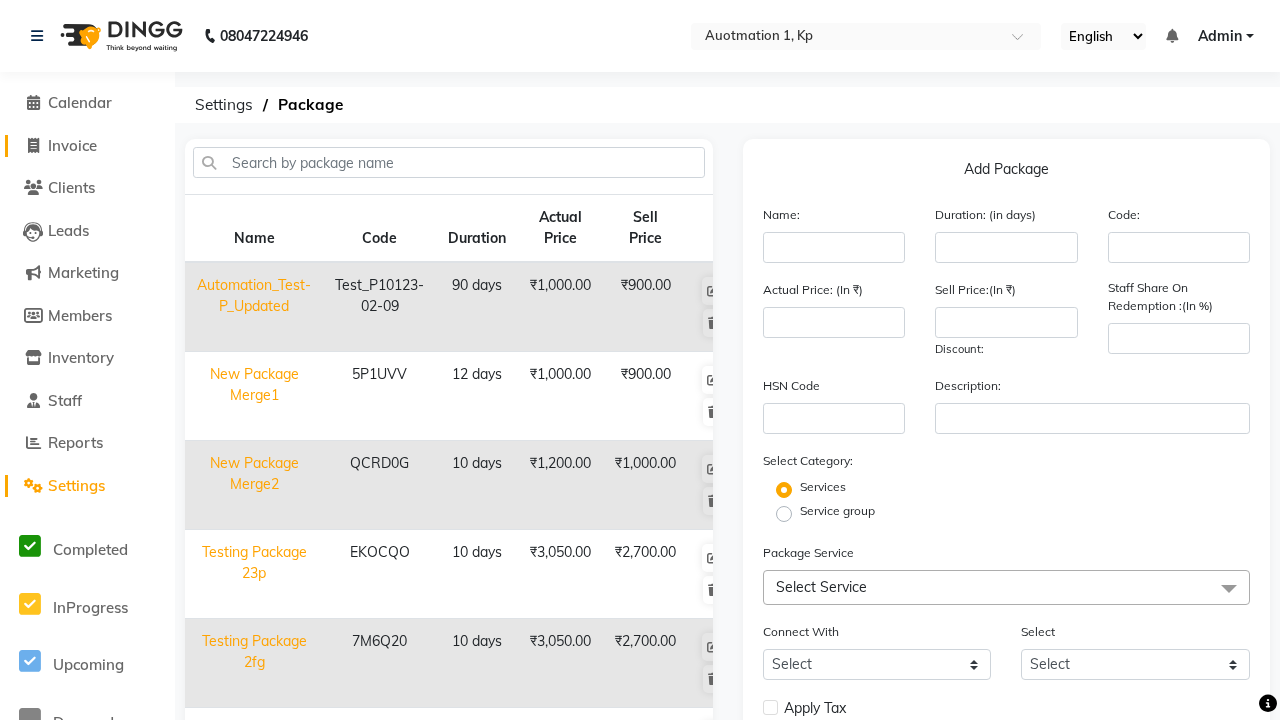 click on "Invoice" 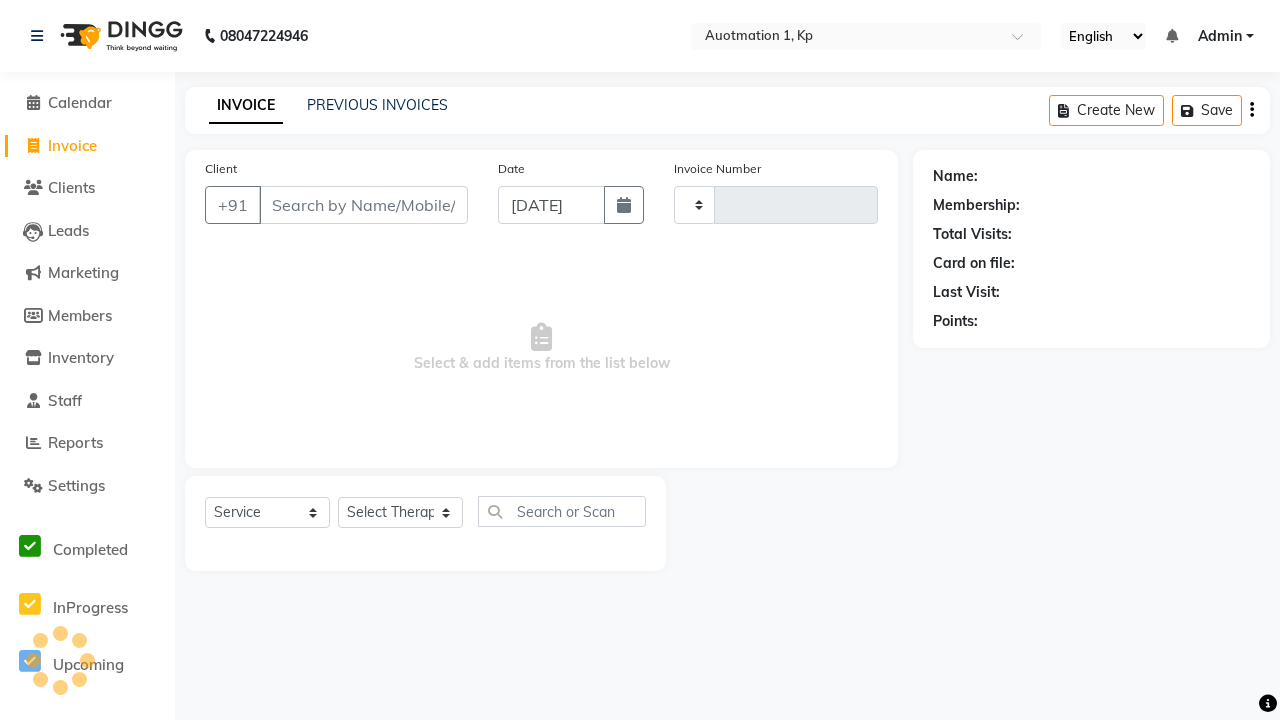type on "2595" 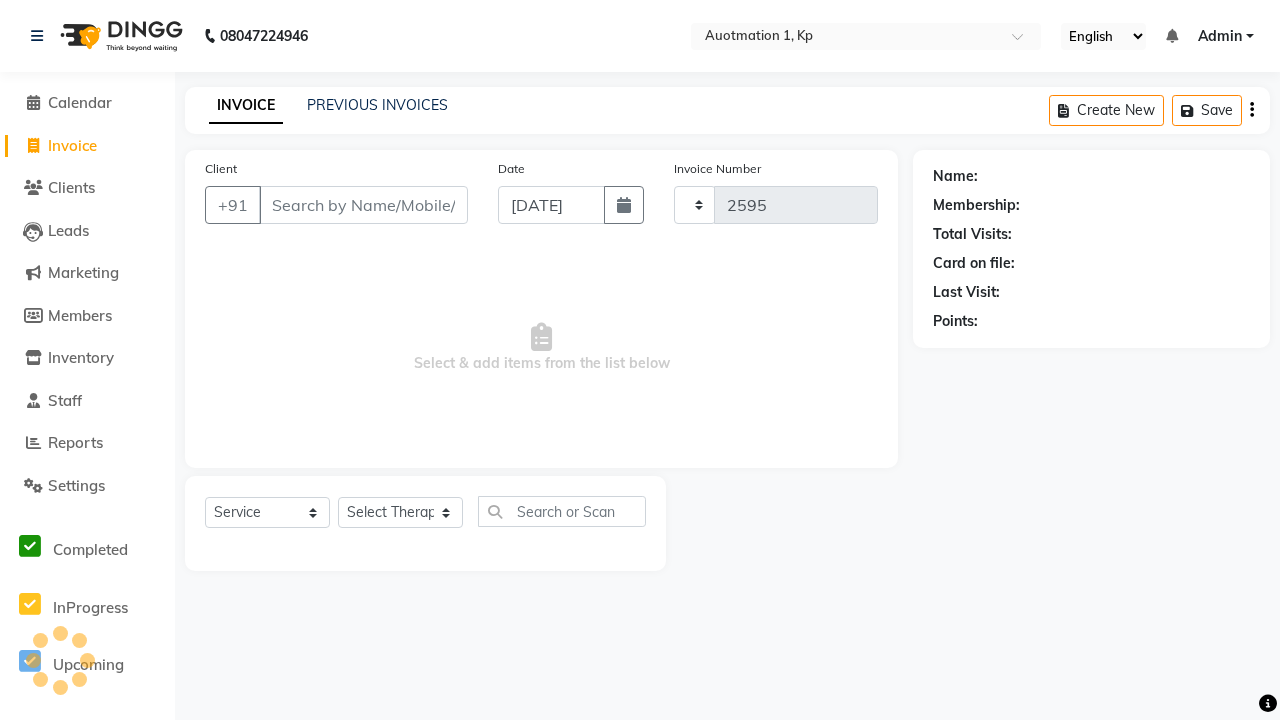 select on "150" 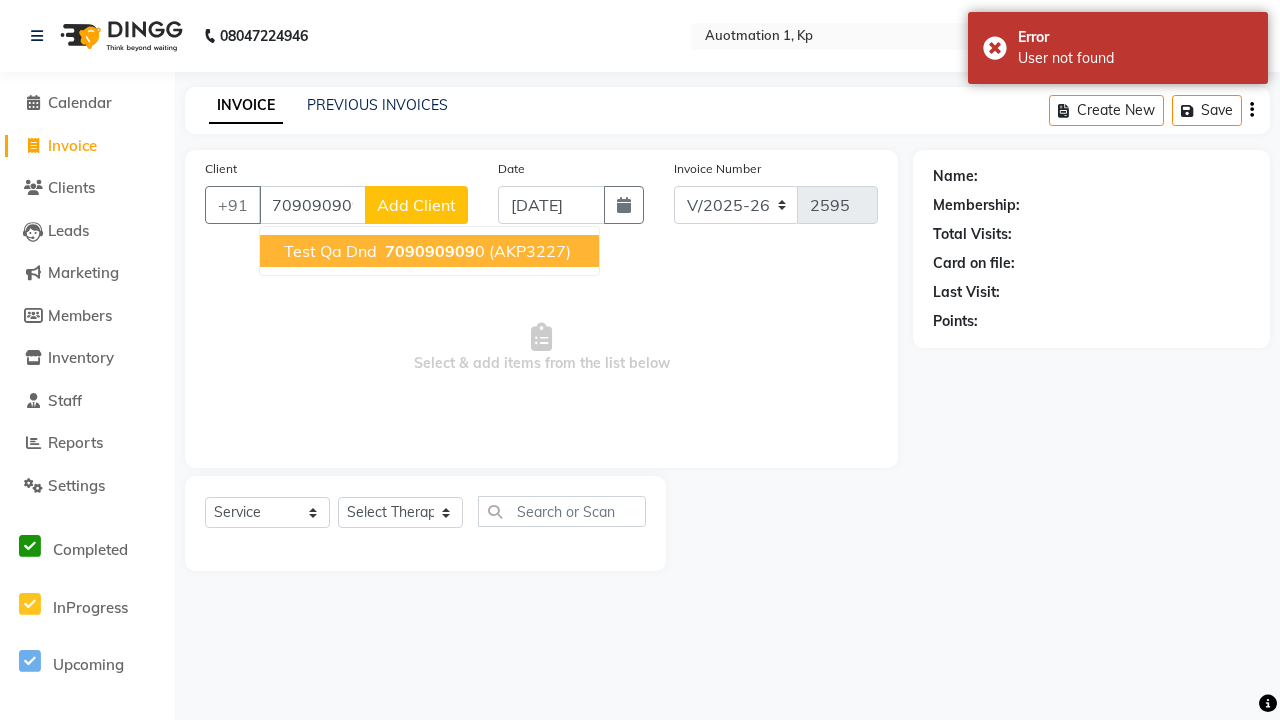 click on "709090909" at bounding box center [430, 251] 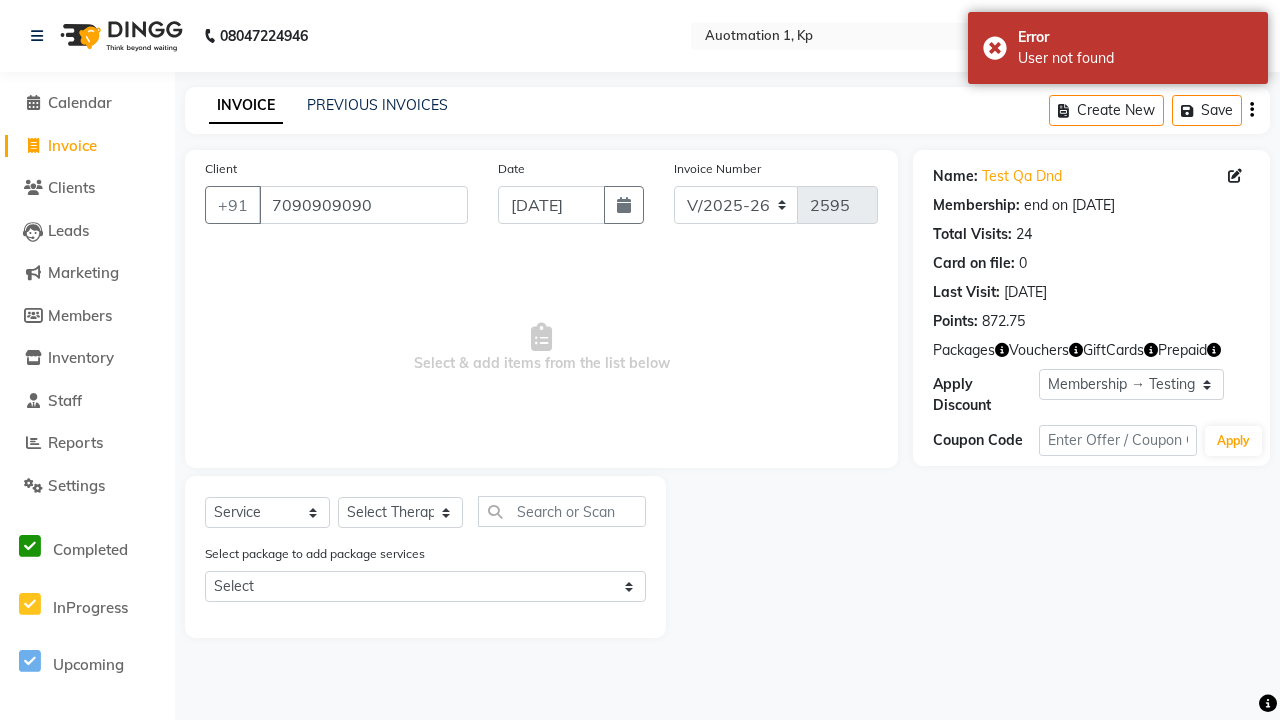 select on "0:" 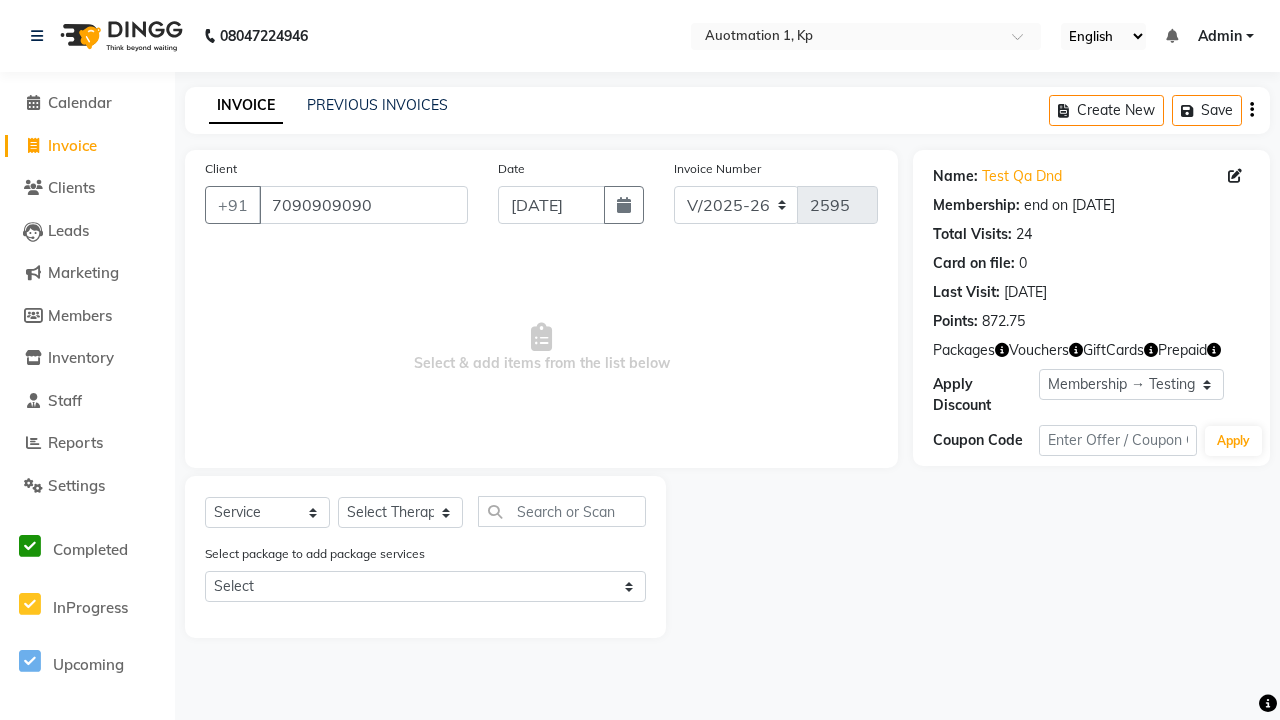 select on "package" 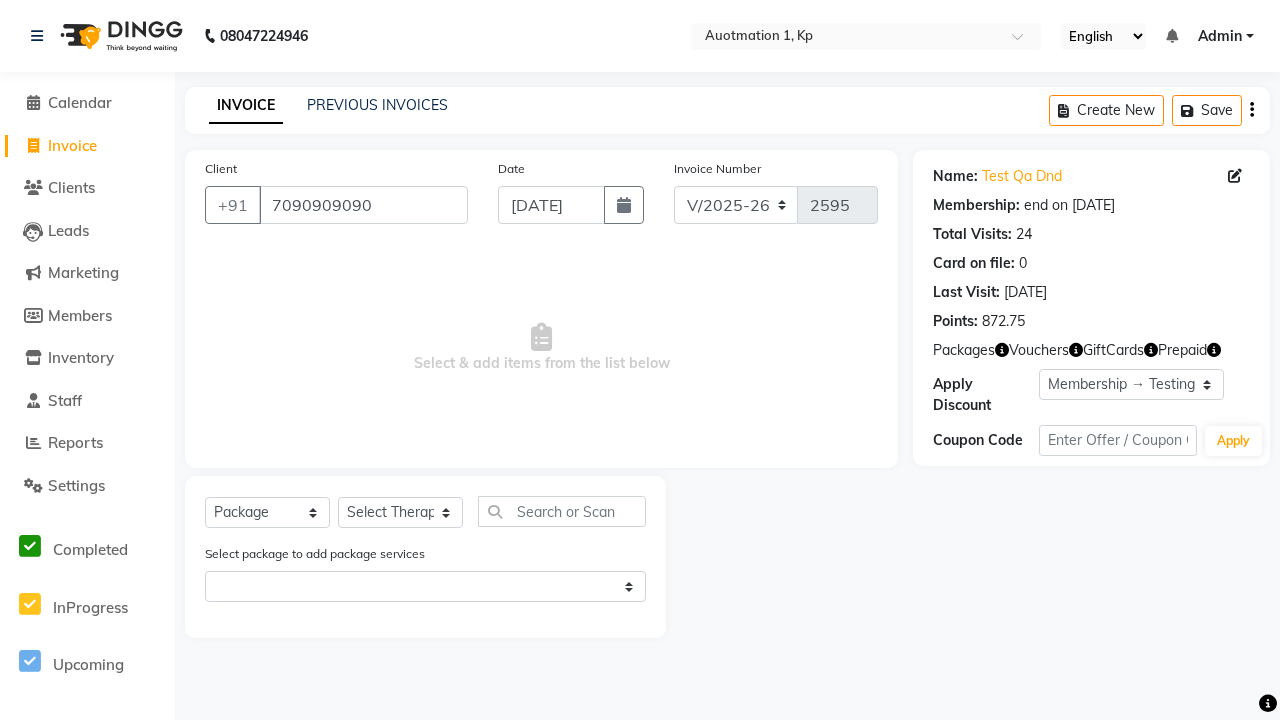 select on "5439" 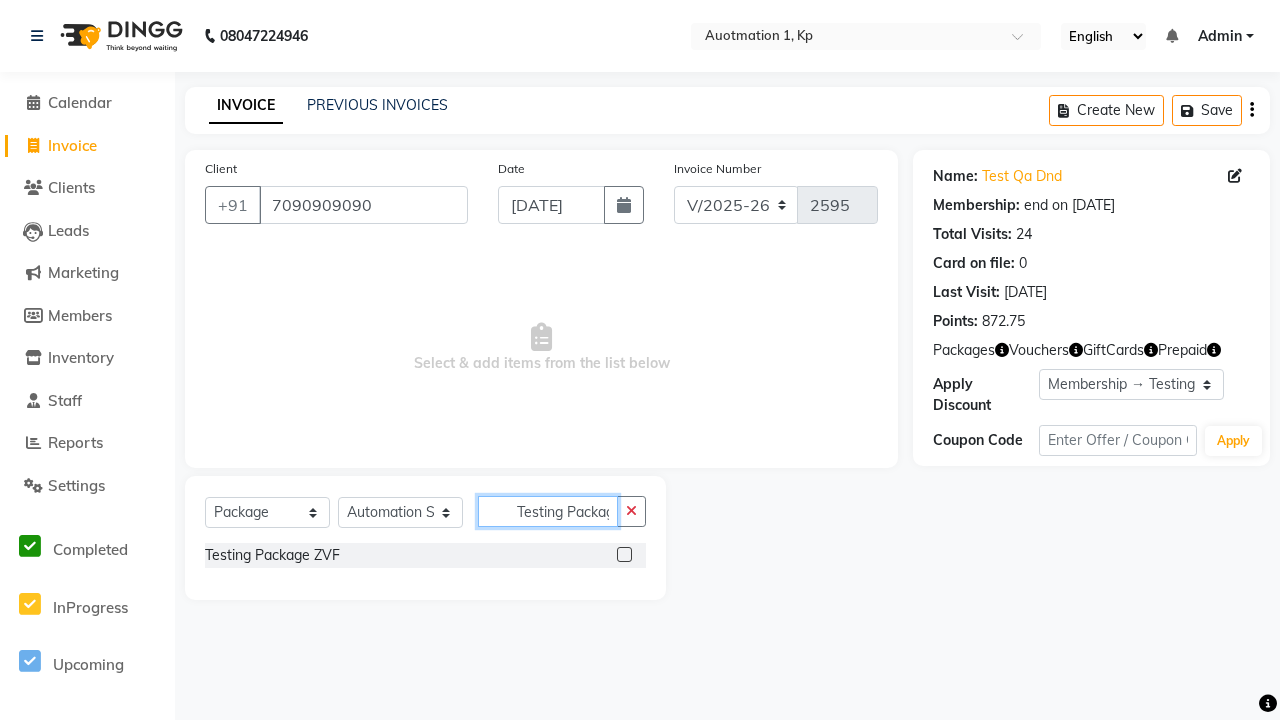 scroll, scrollTop: 0, scrollLeft: 15, axis: horizontal 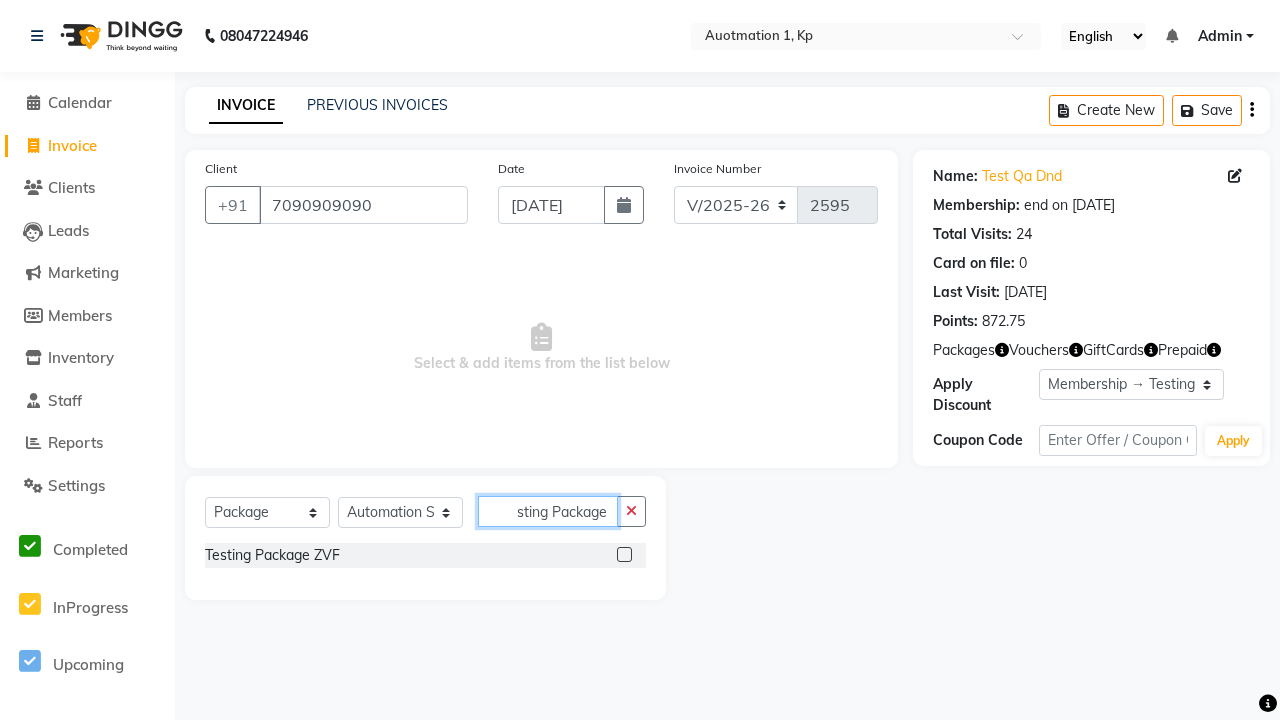 type on "Testing Package ZVF" 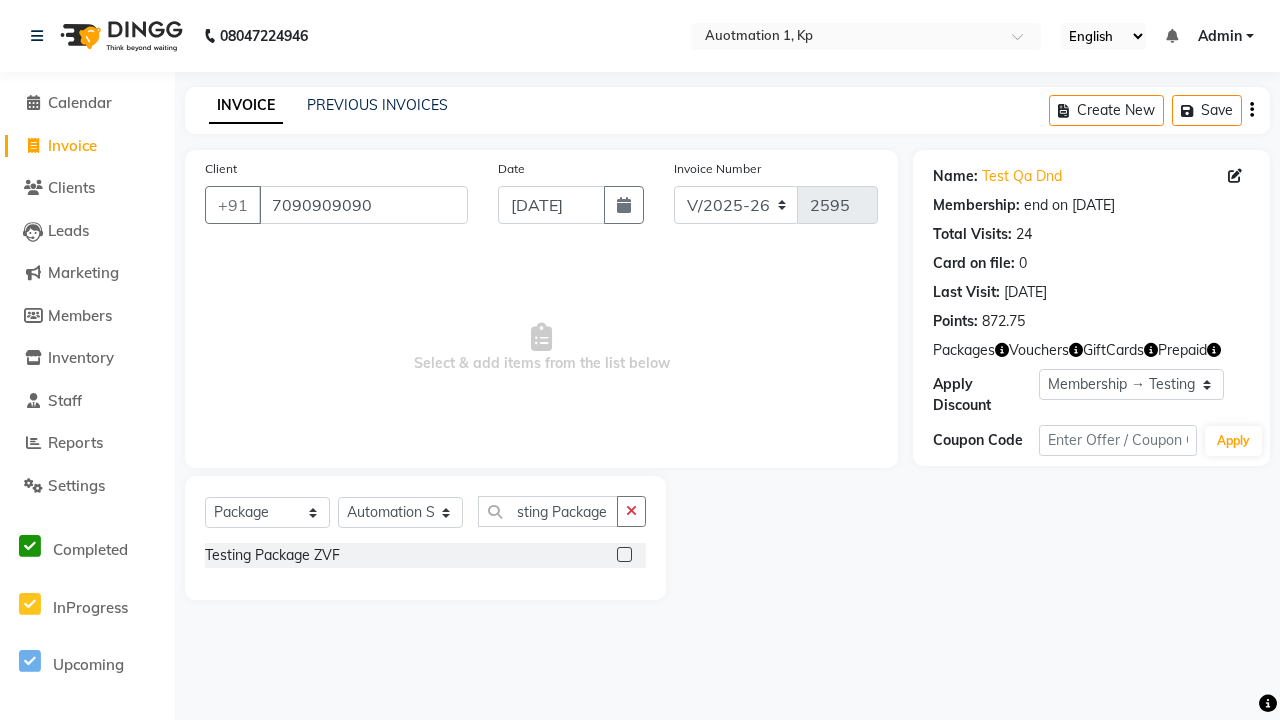 click 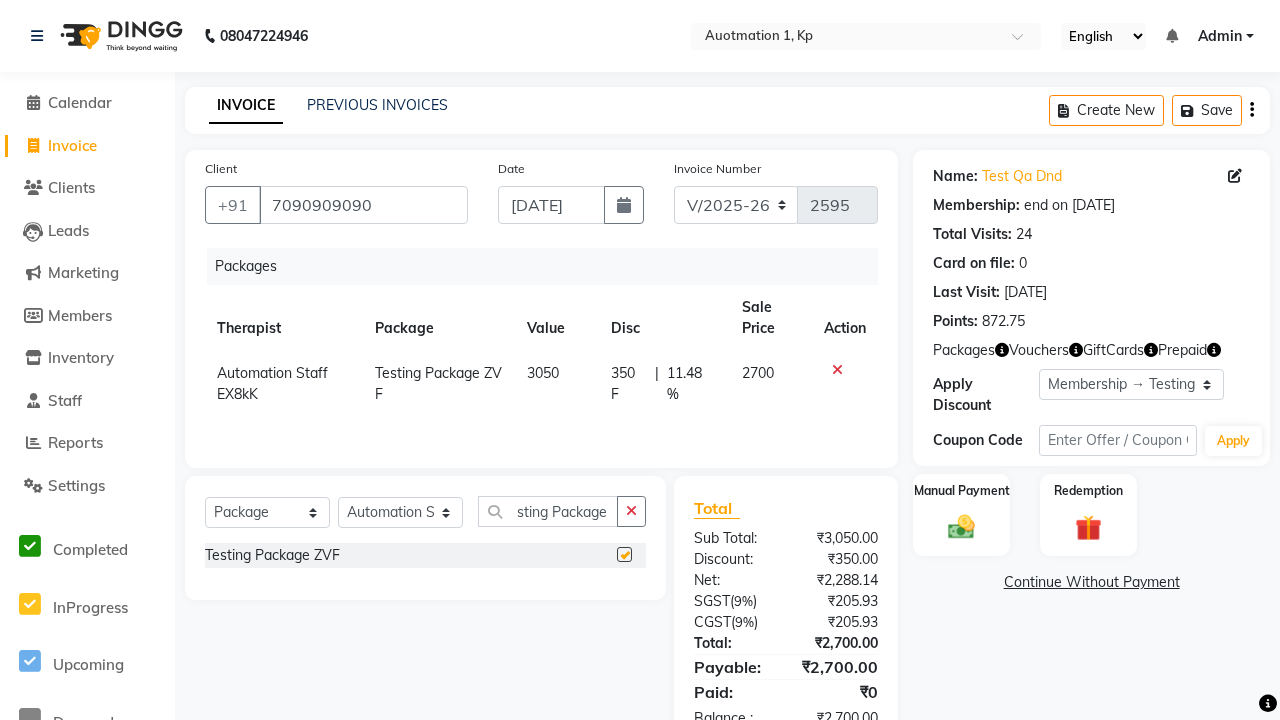 scroll, scrollTop: 0, scrollLeft: 0, axis: both 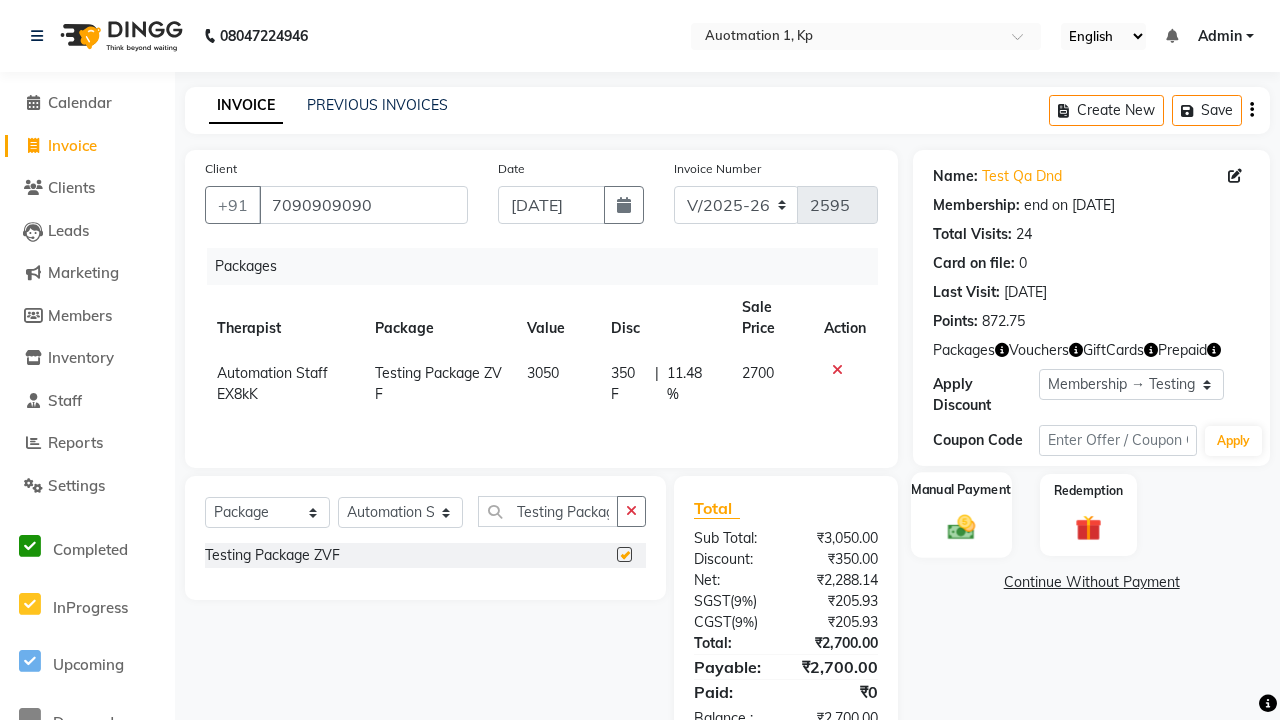 click 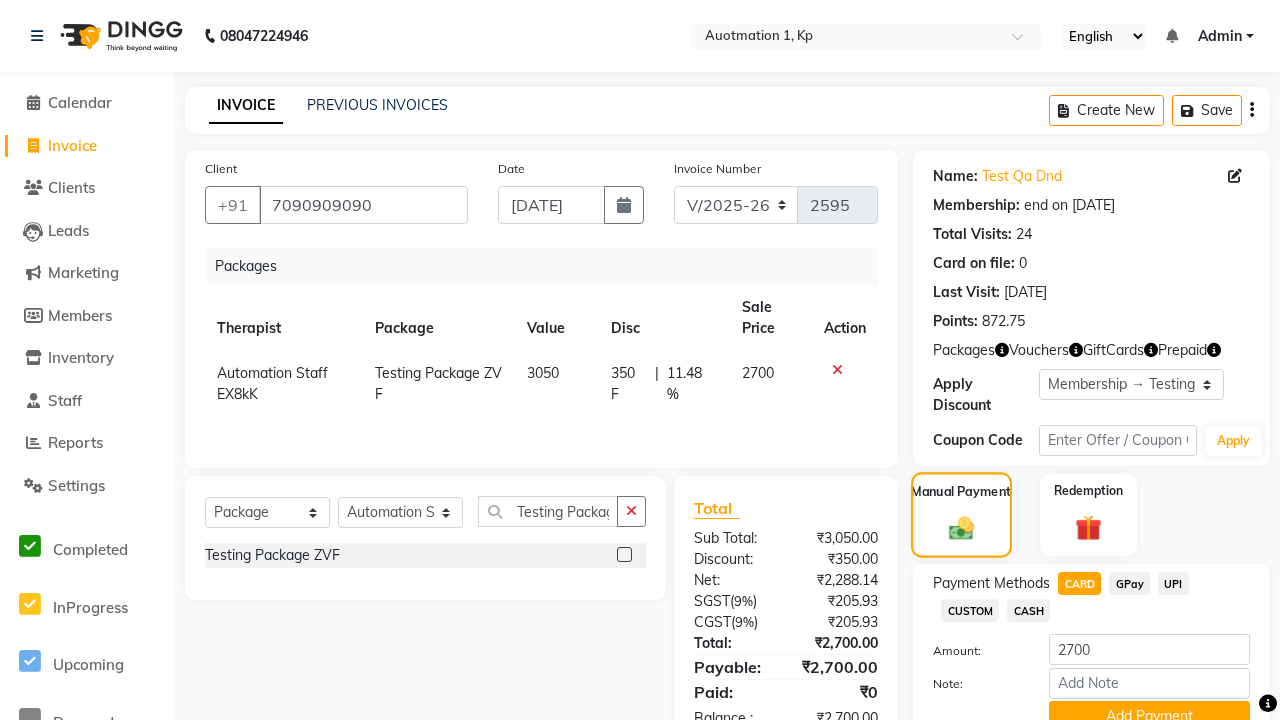 checkbox on "false" 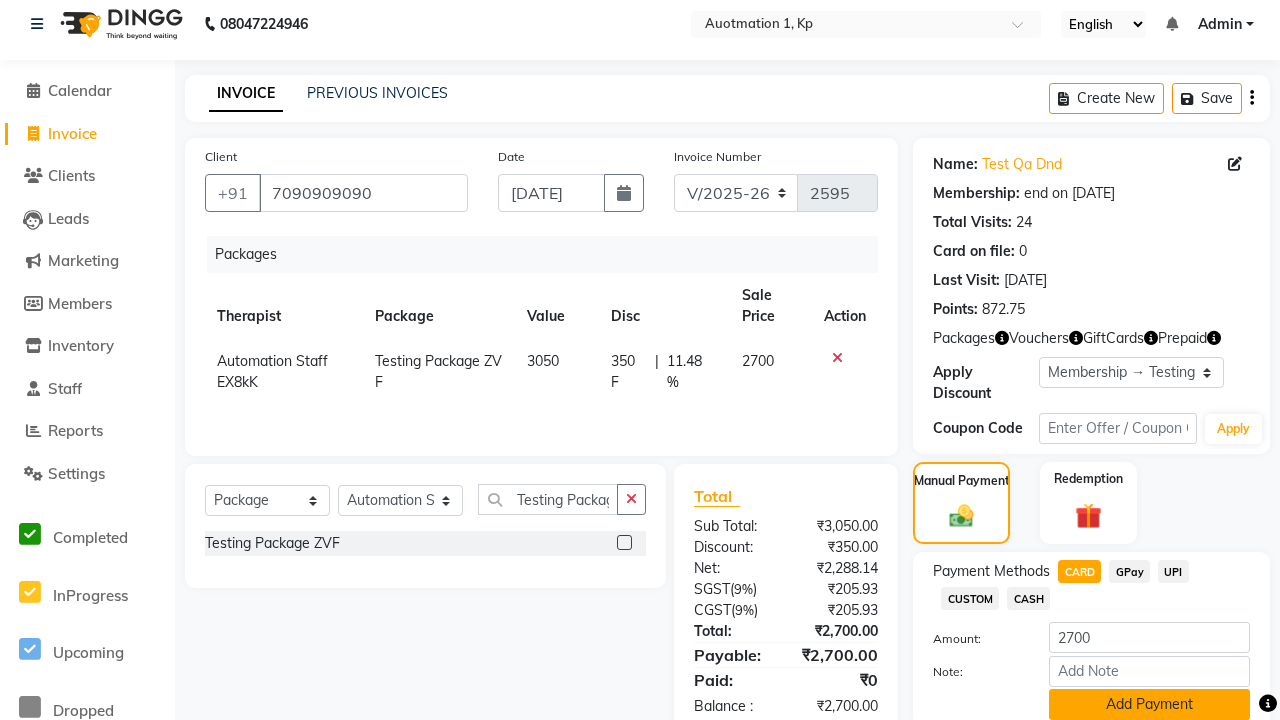 click on "Add Payment" 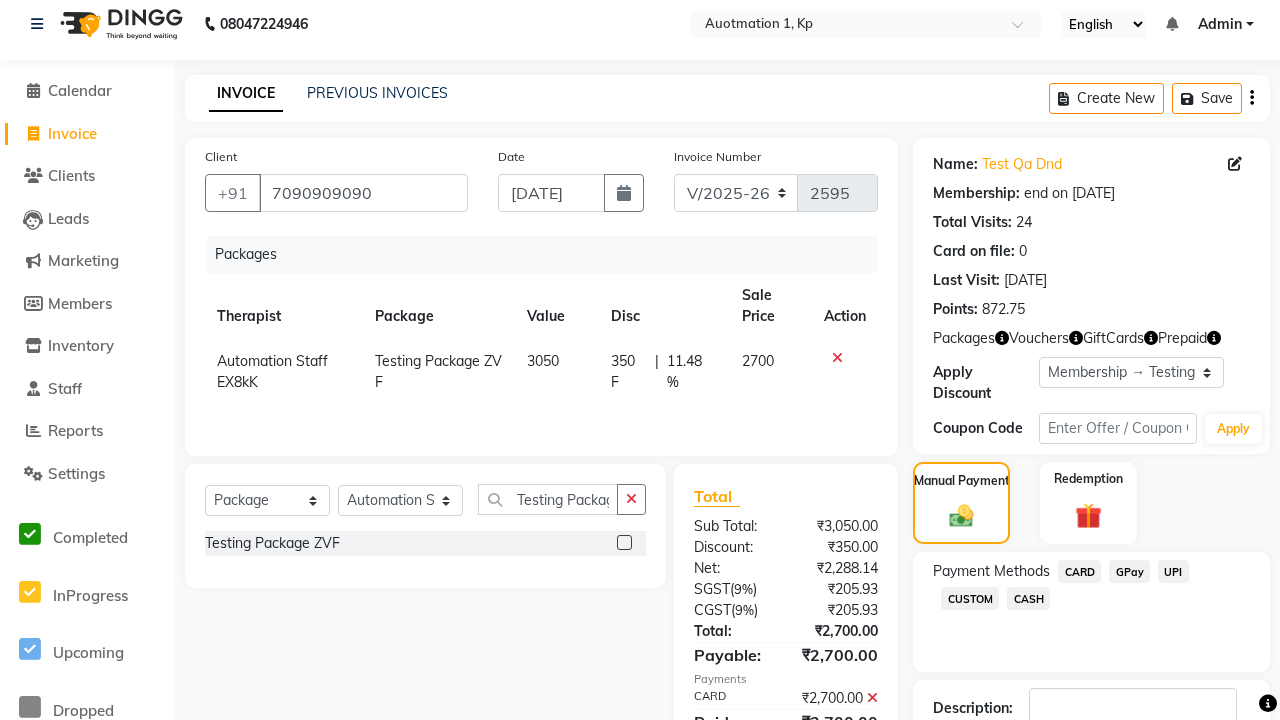 click 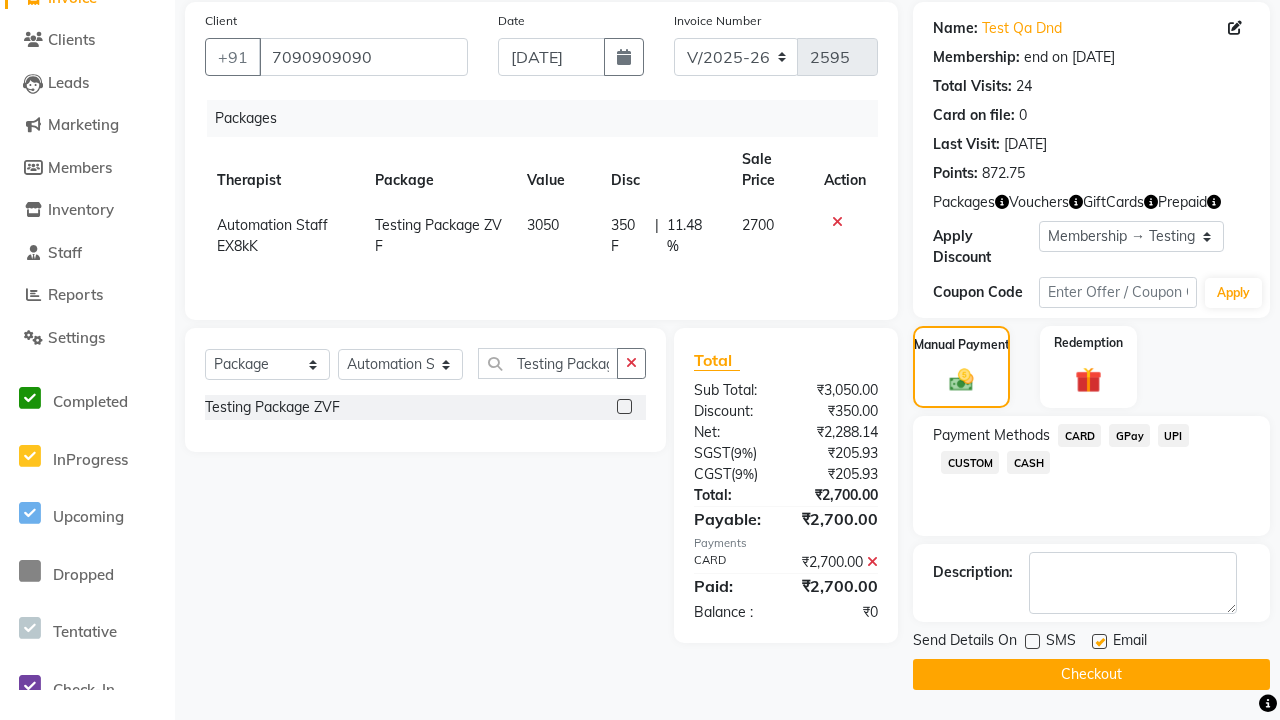 click 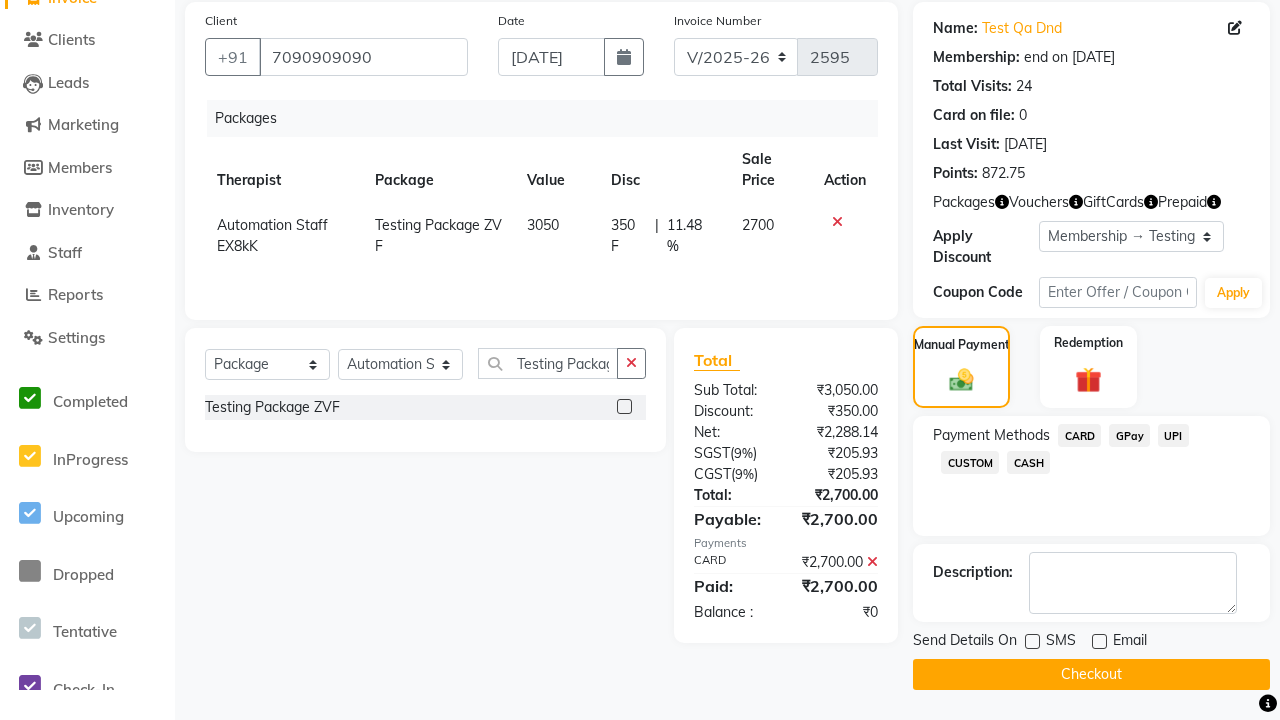 click on "Checkout" 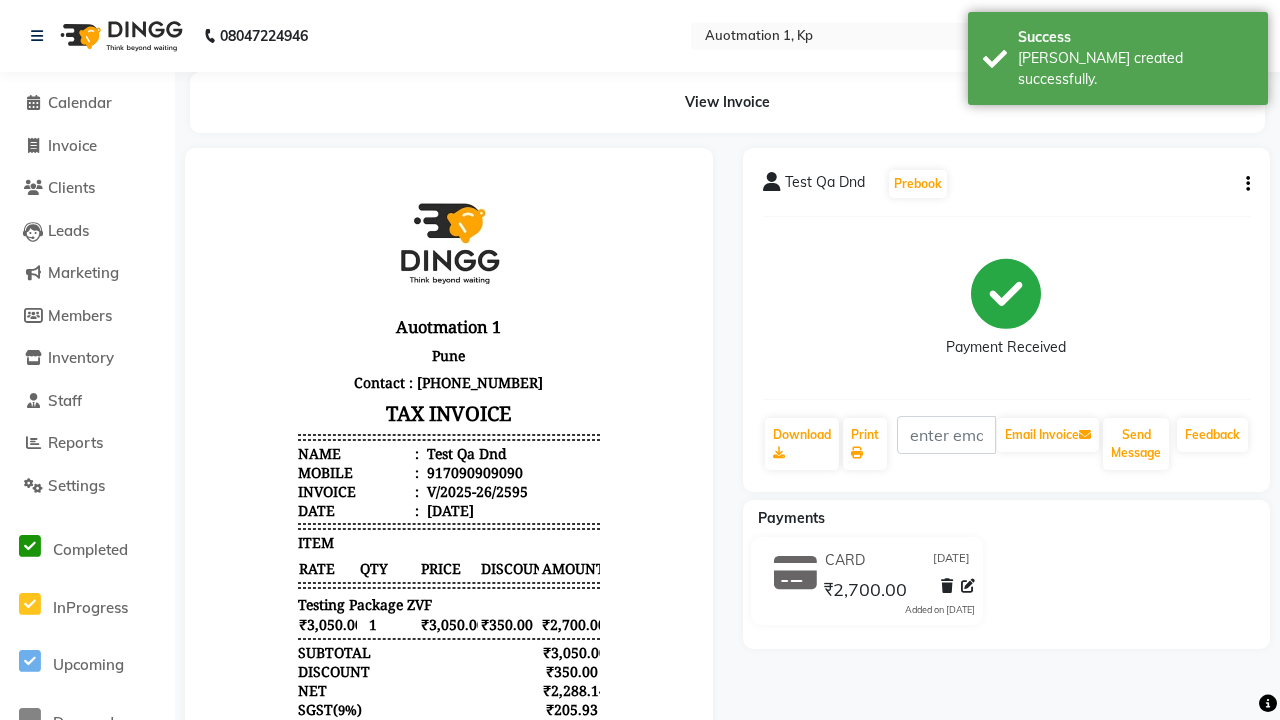 scroll, scrollTop: 0, scrollLeft: 0, axis: both 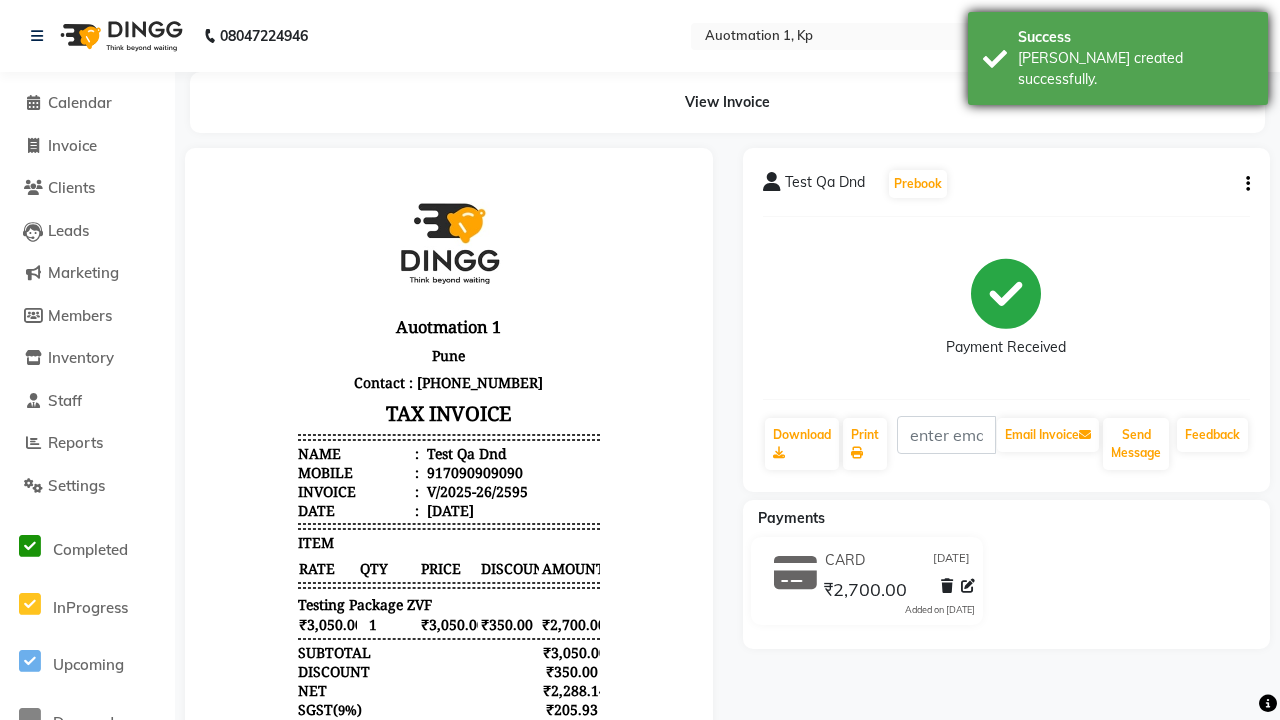 click on "[PERSON_NAME] created successfully." at bounding box center [1135, 69] 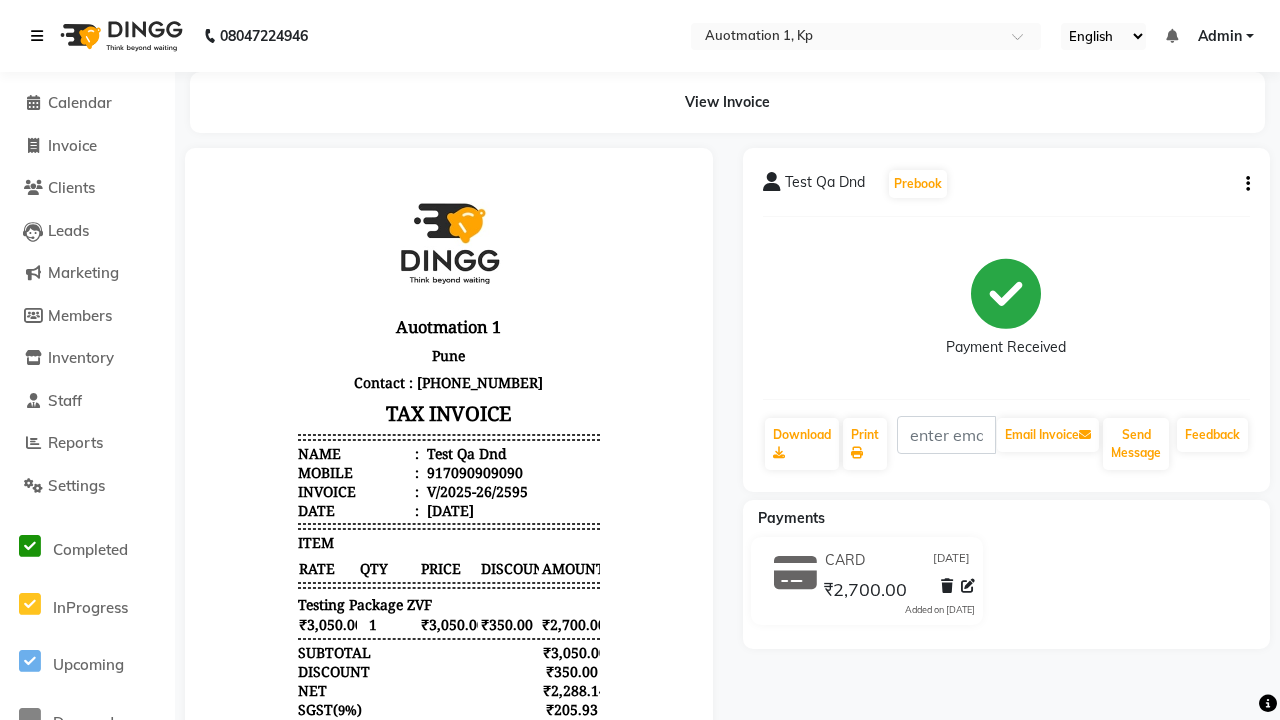 click at bounding box center [37, 36] 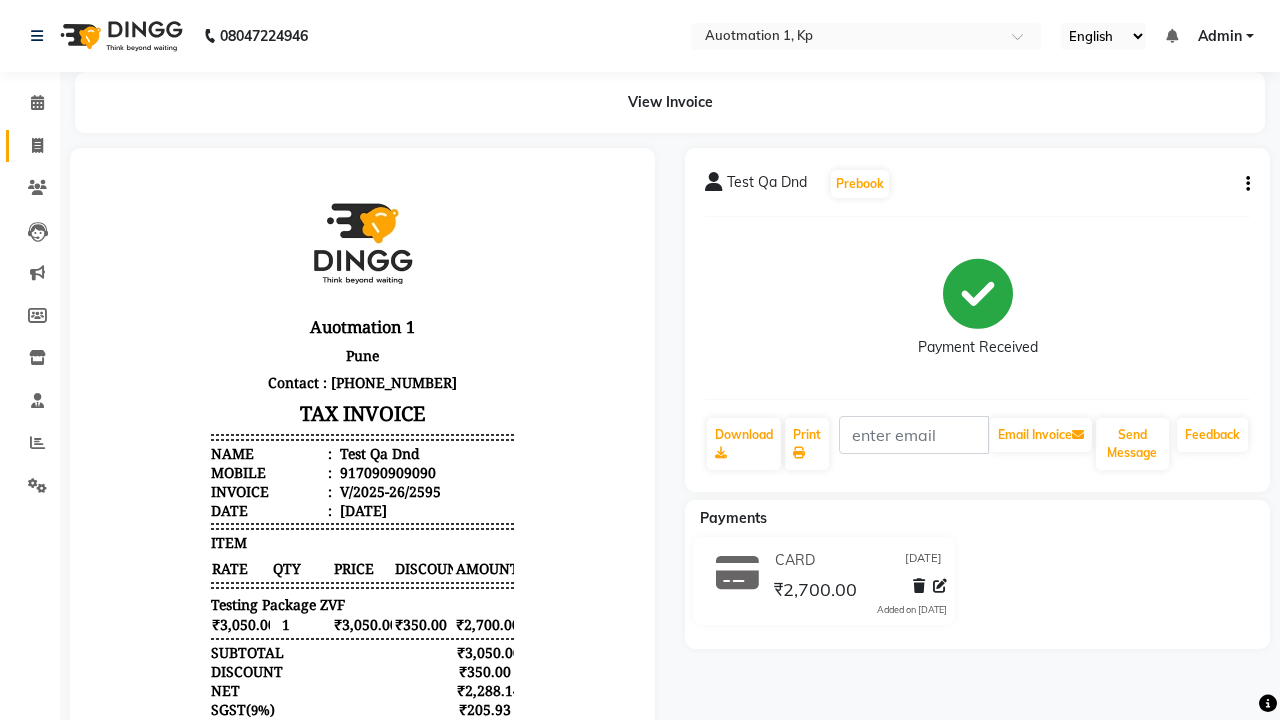 click 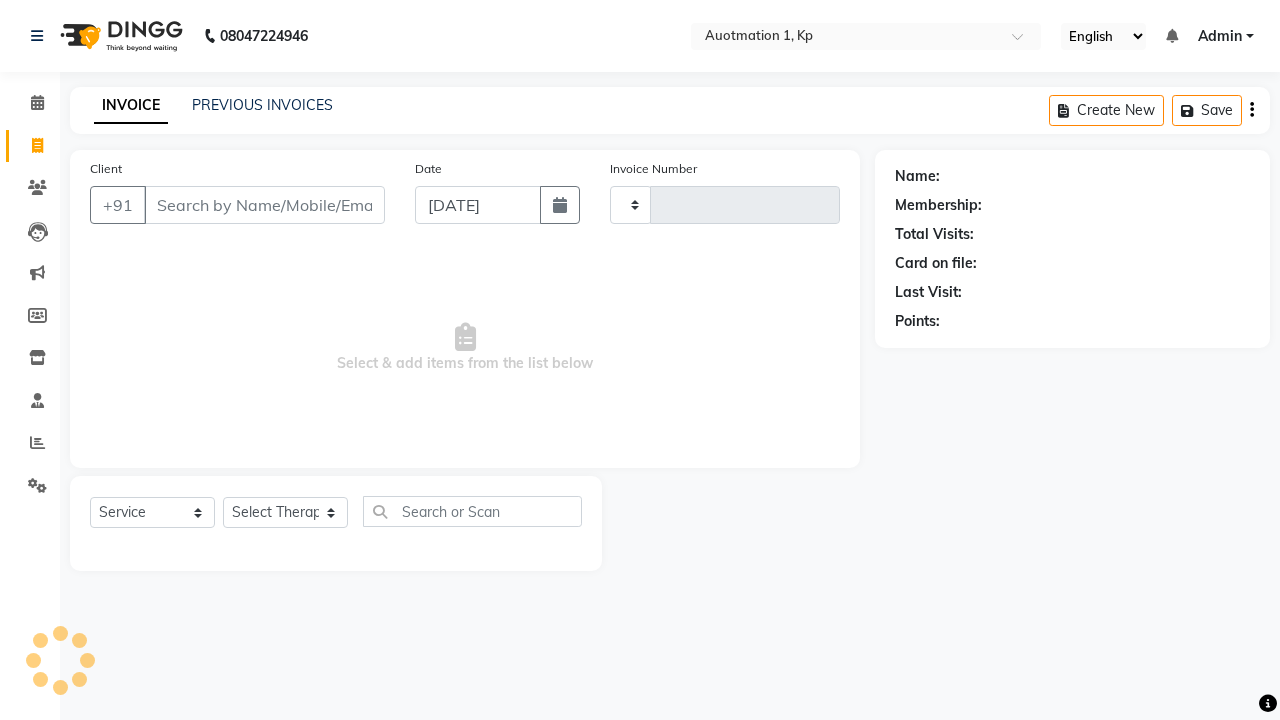 type on "2596" 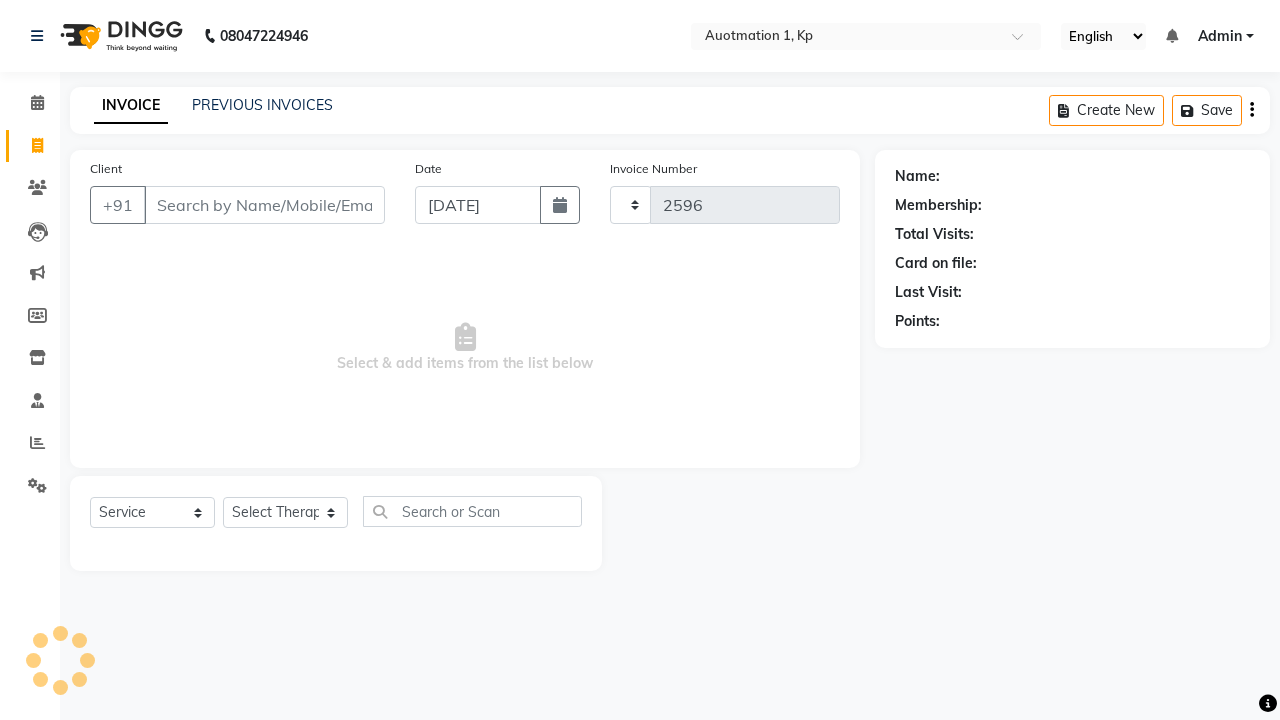 select on "150" 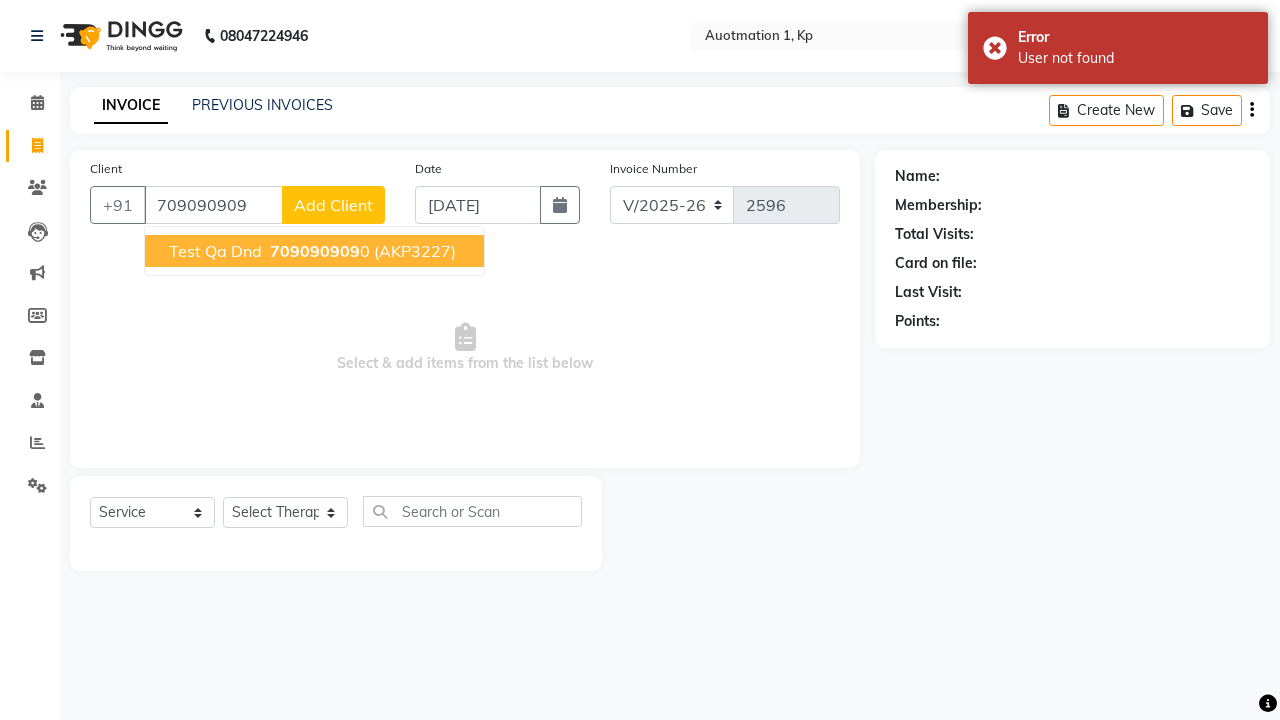 click on "709090909" at bounding box center [315, 251] 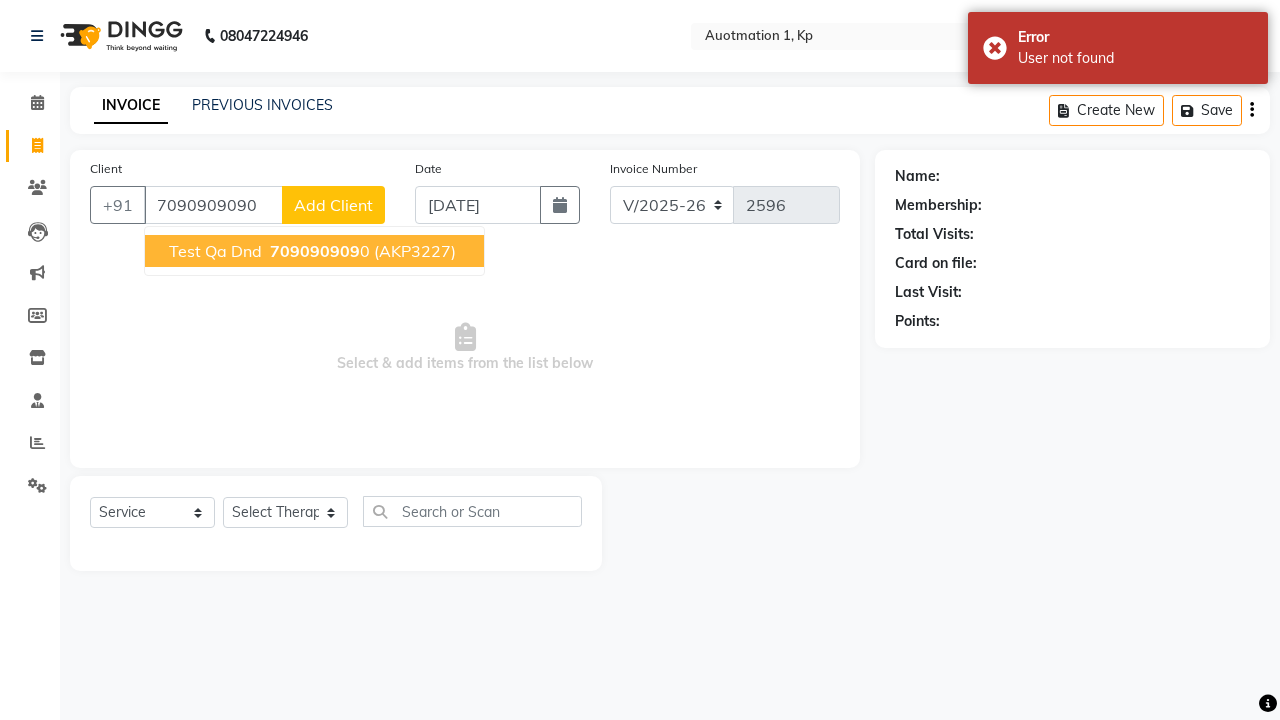 type on "7090909090" 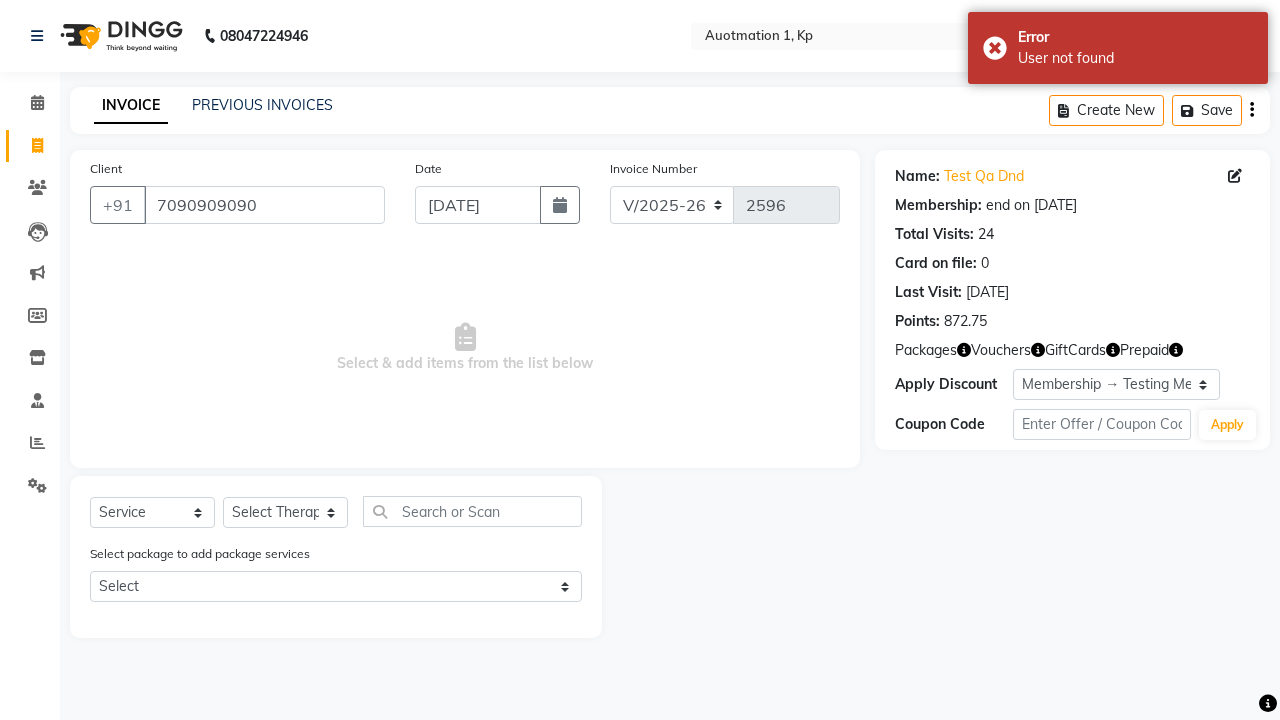 select on "0:" 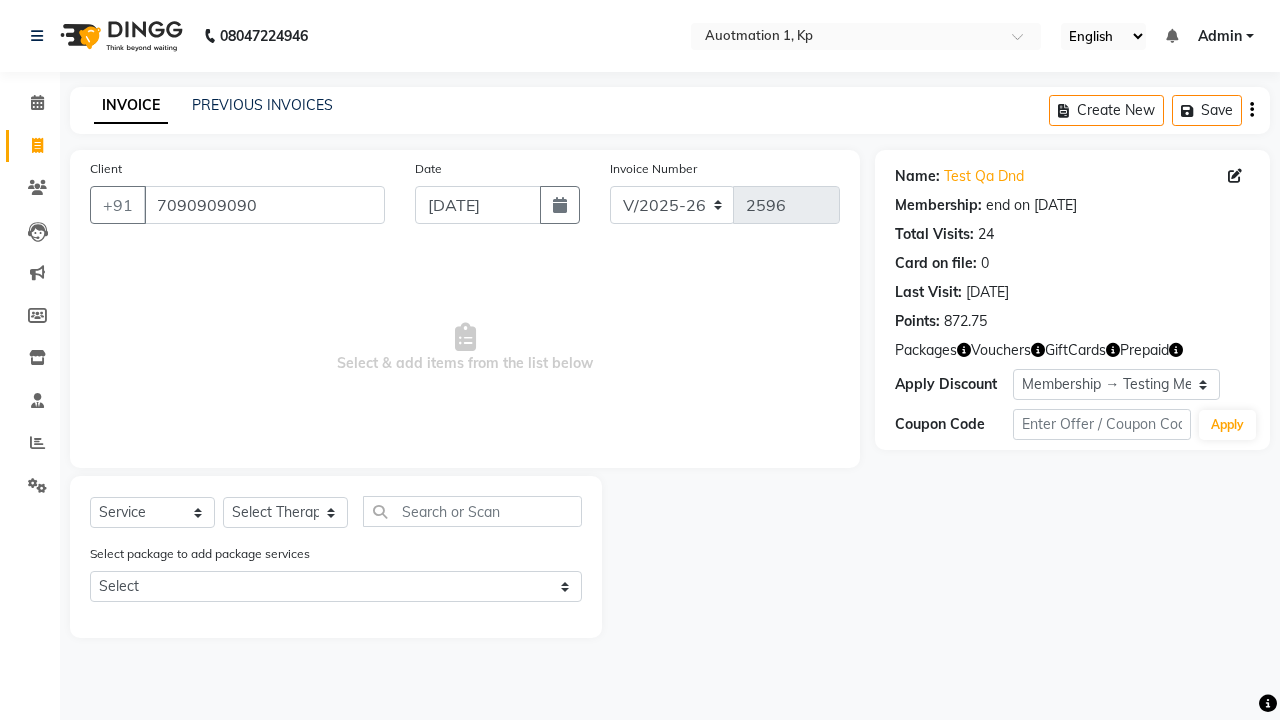 select on "5439" 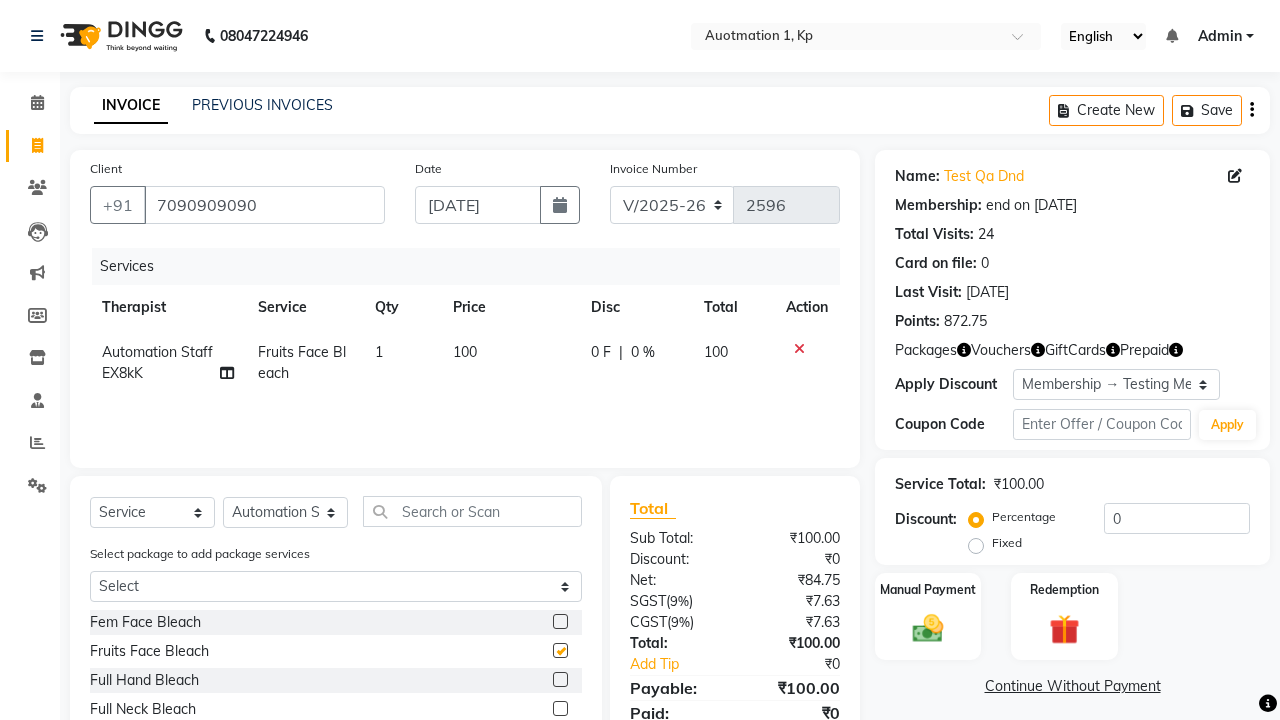 checkbox on "false" 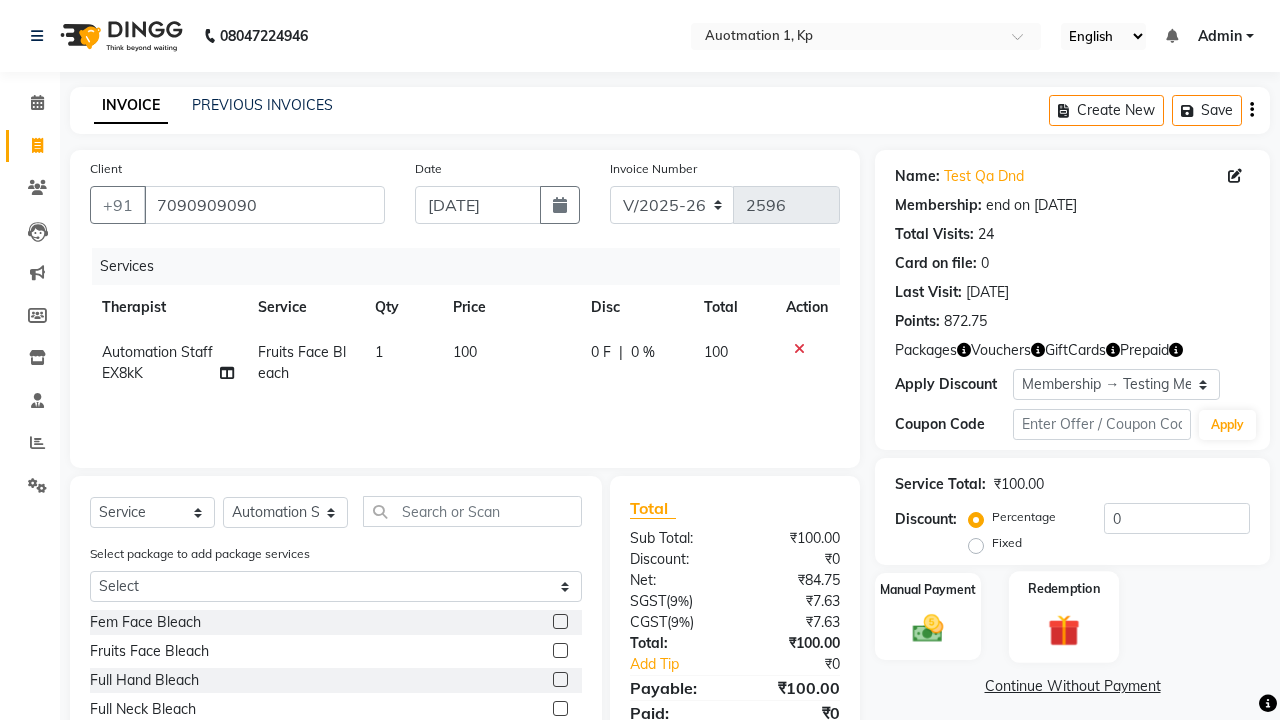 click 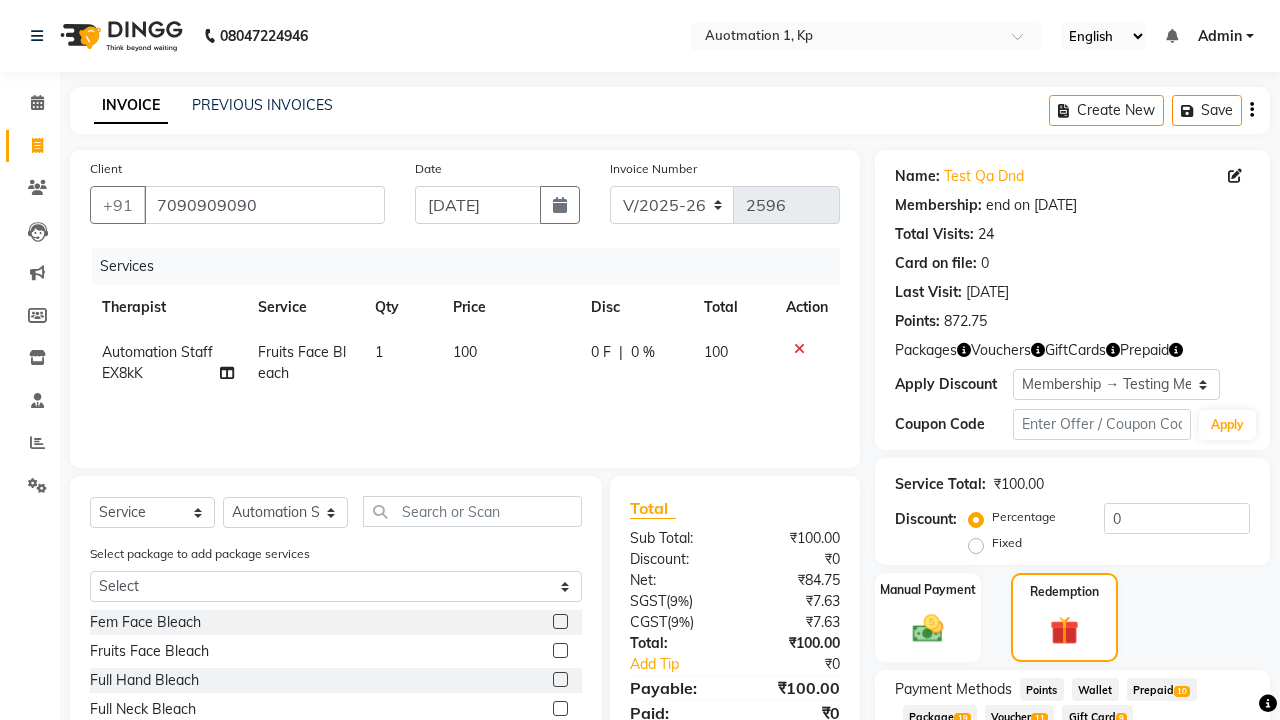 click on "Package  19" 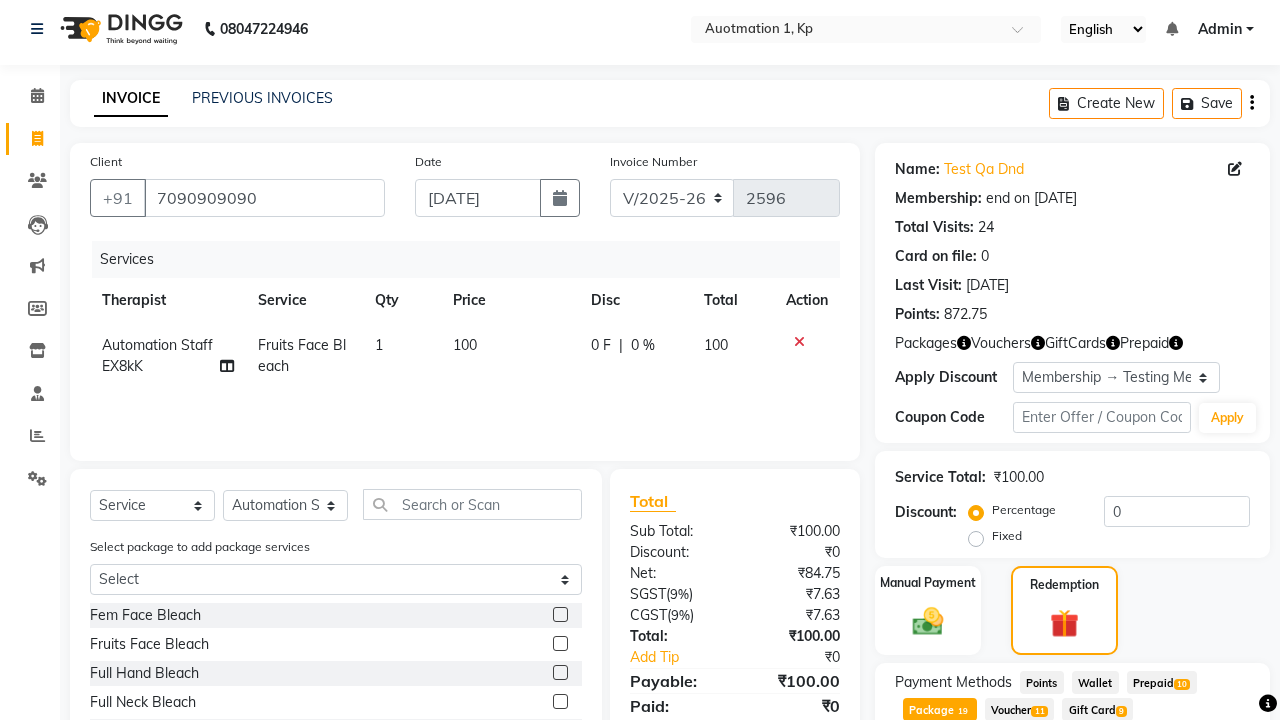 click on "Apply" at bounding box center (1197, 790) 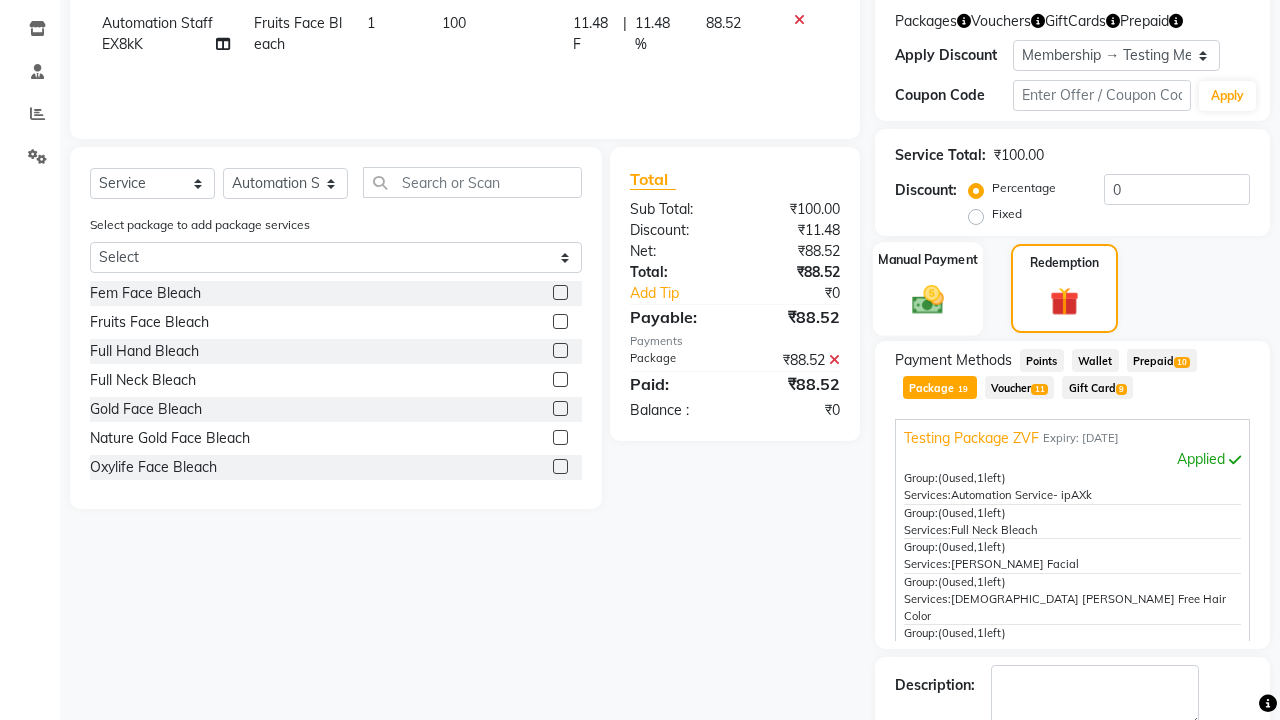 click 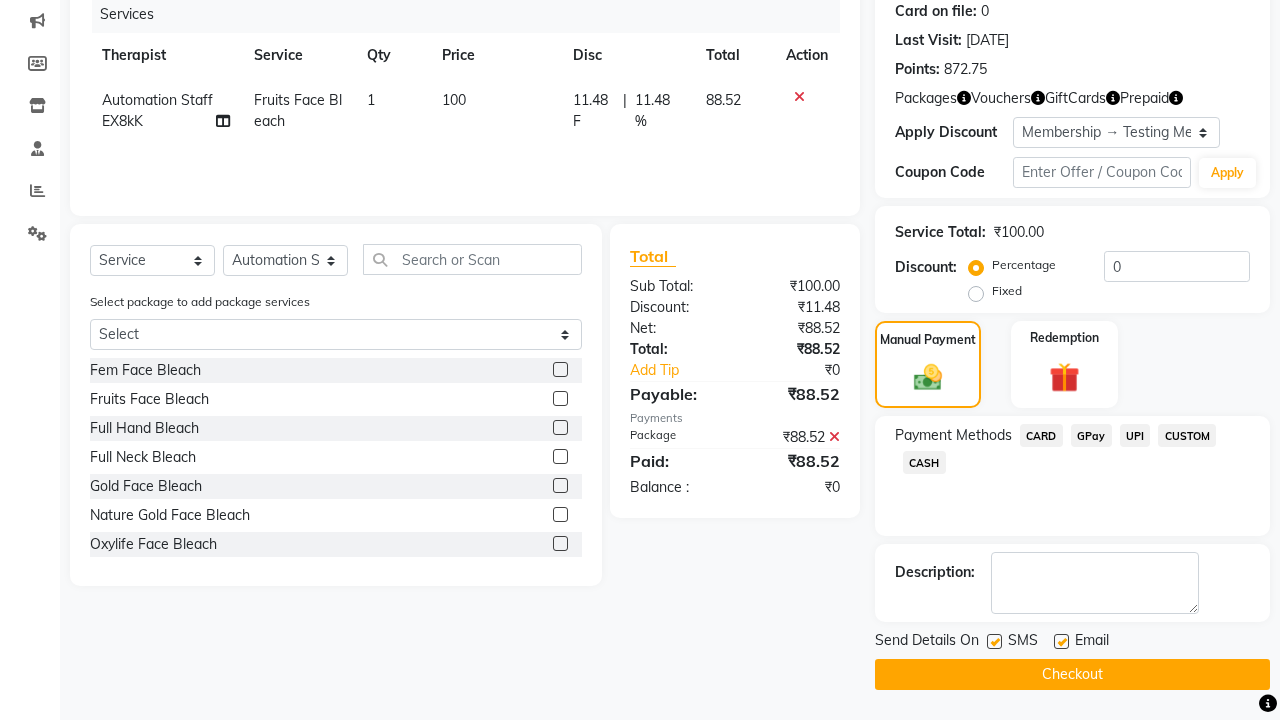 click on "CARD" 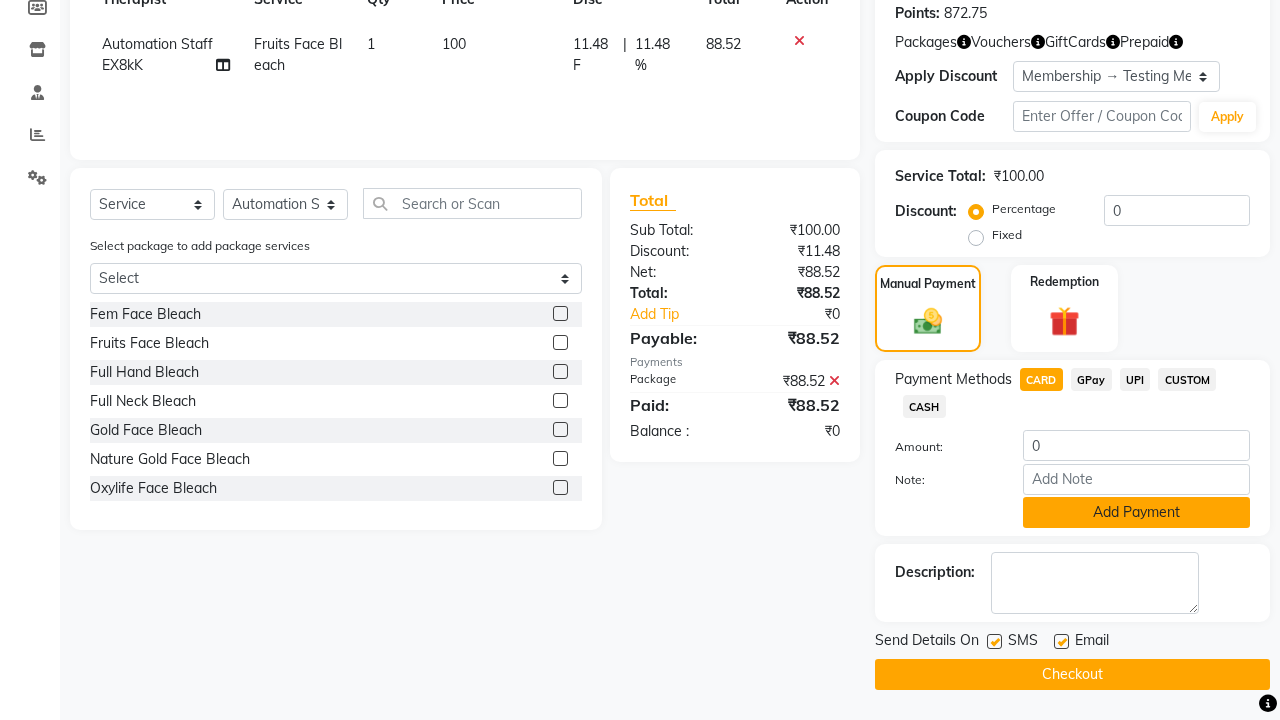 click on "Add Payment" 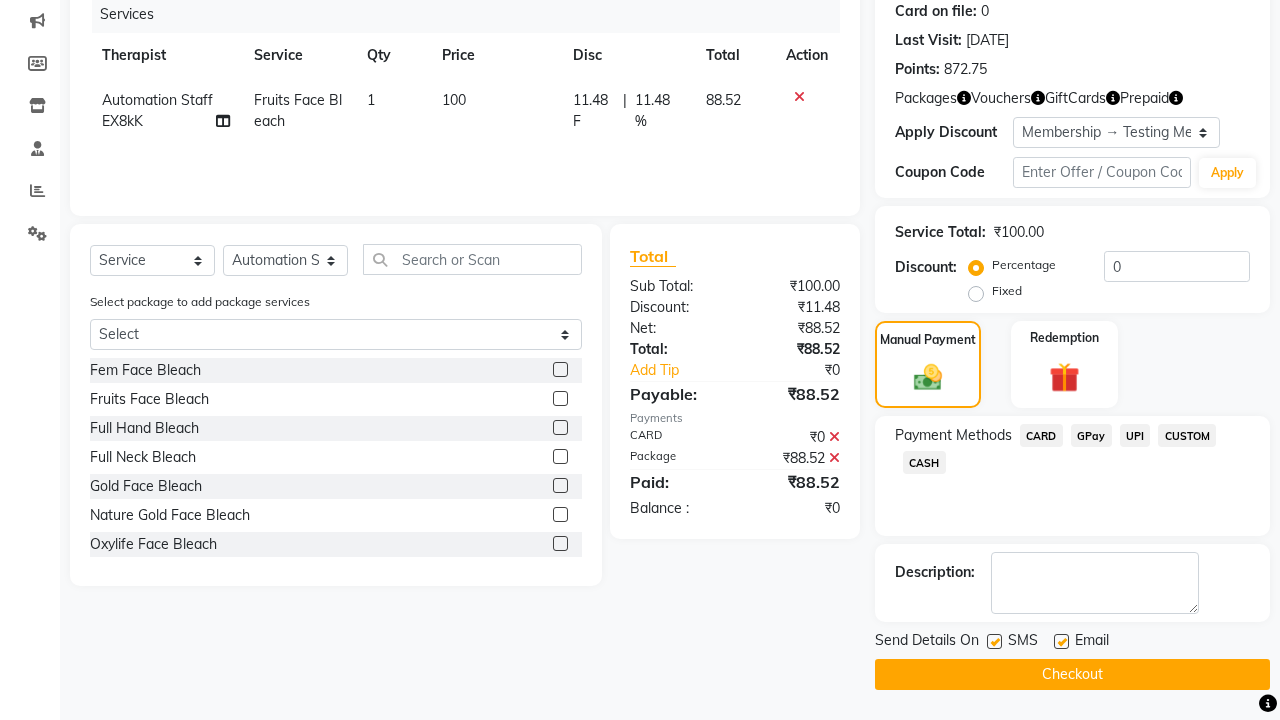 click 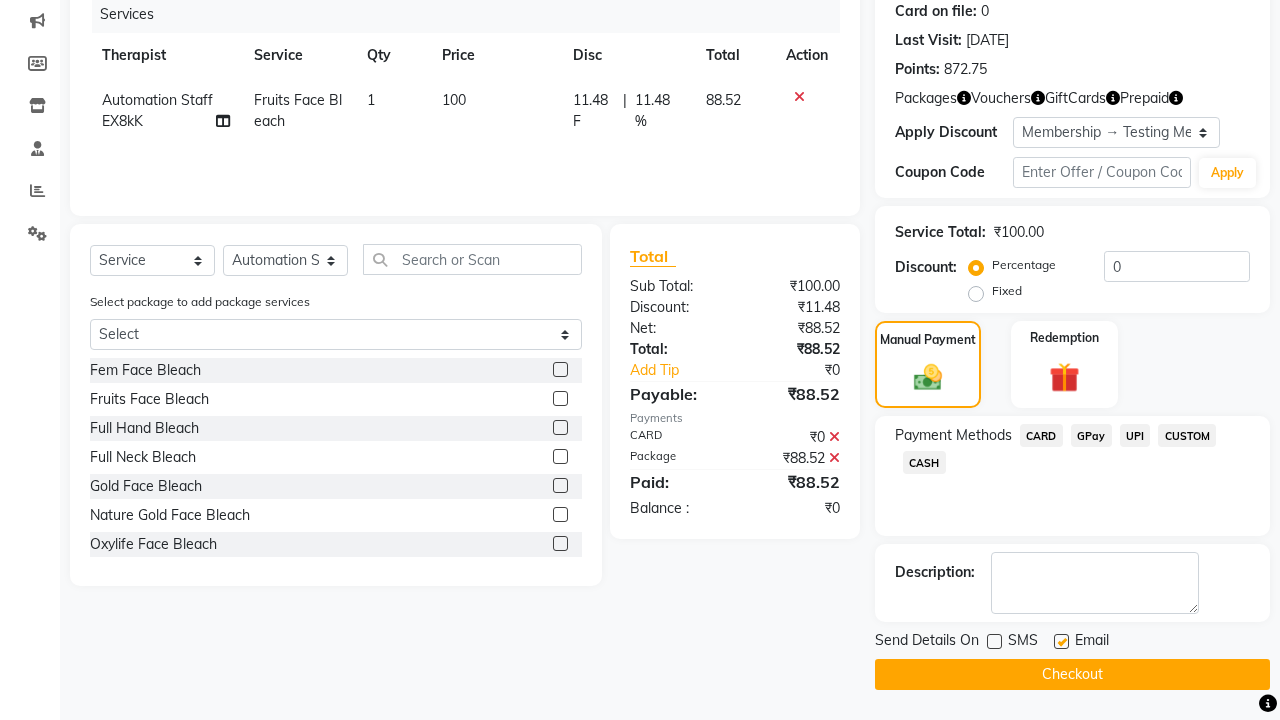 click 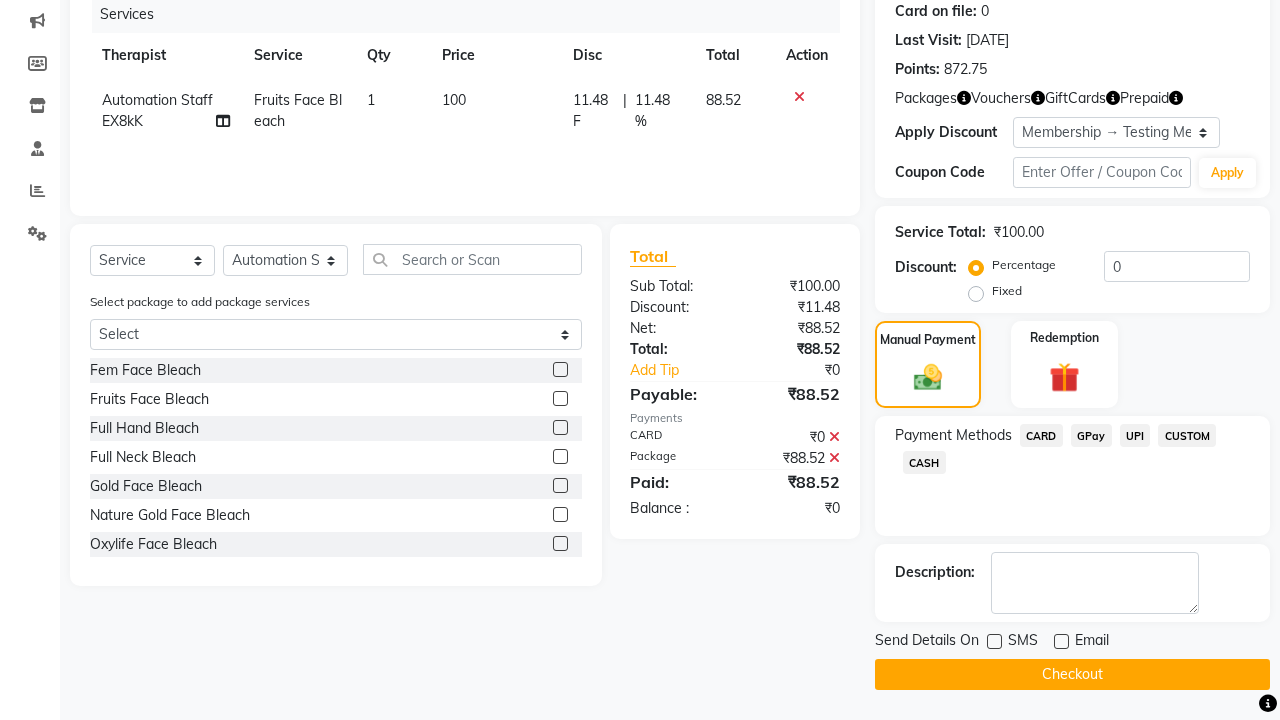 click on "Checkout" 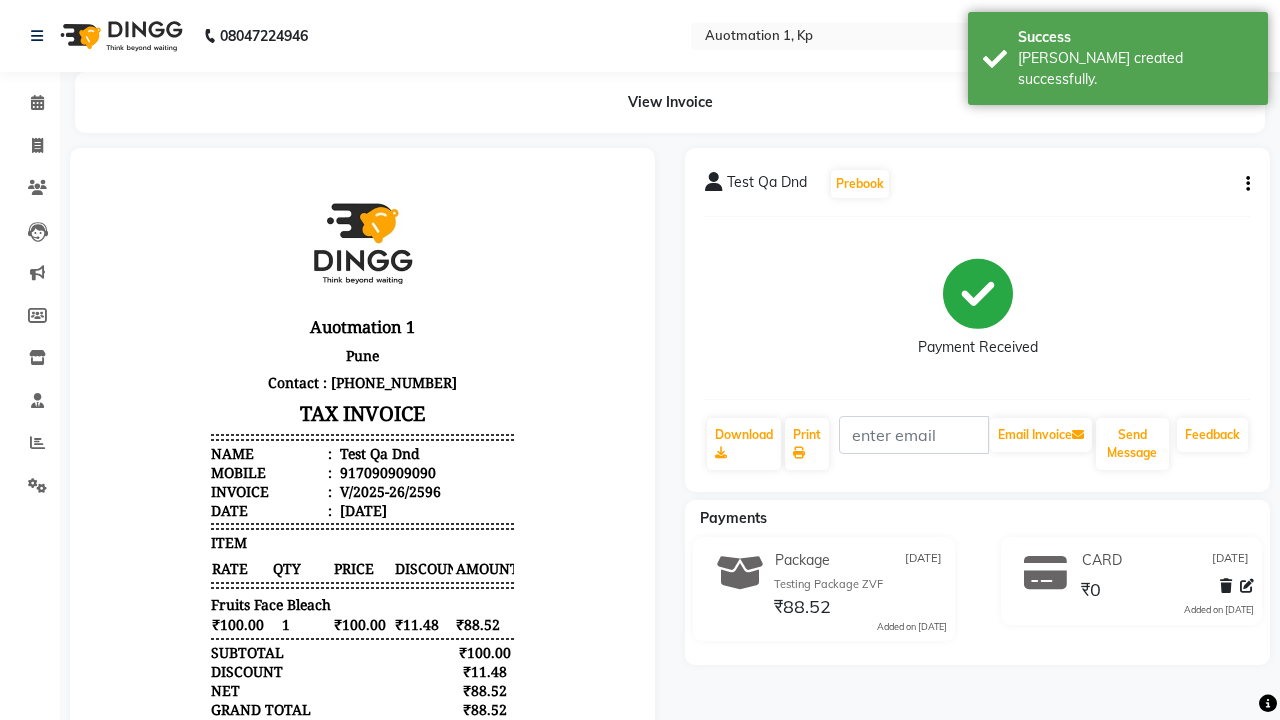 scroll, scrollTop: 0, scrollLeft: 0, axis: both 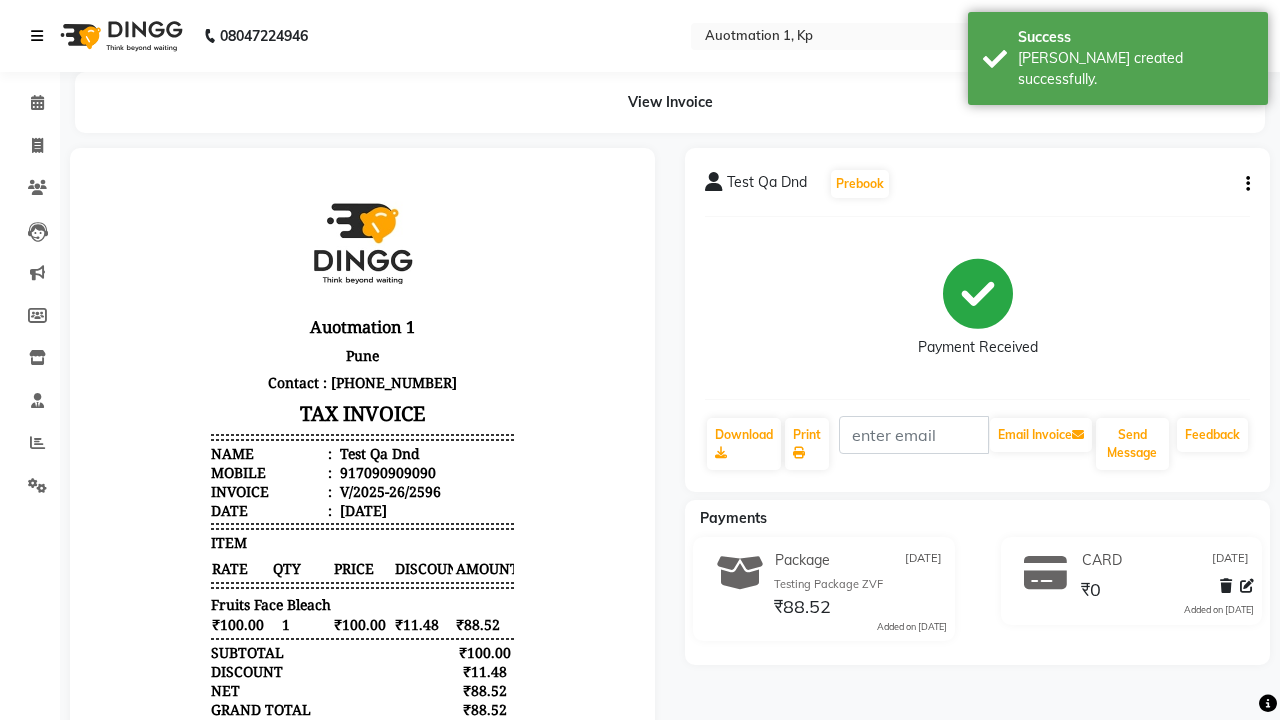 click on "[PERSON_NAME] created successfully." at bounding box center [1135, 69] 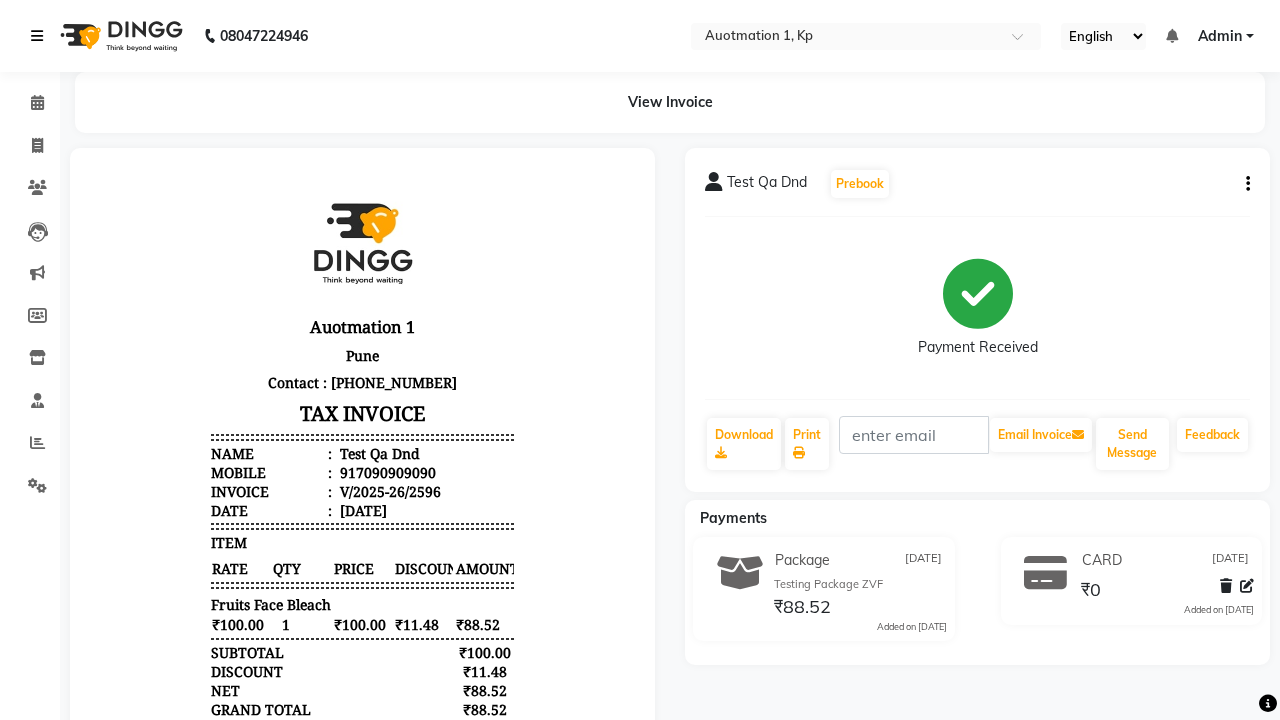 click at bounding box center [37, 36] 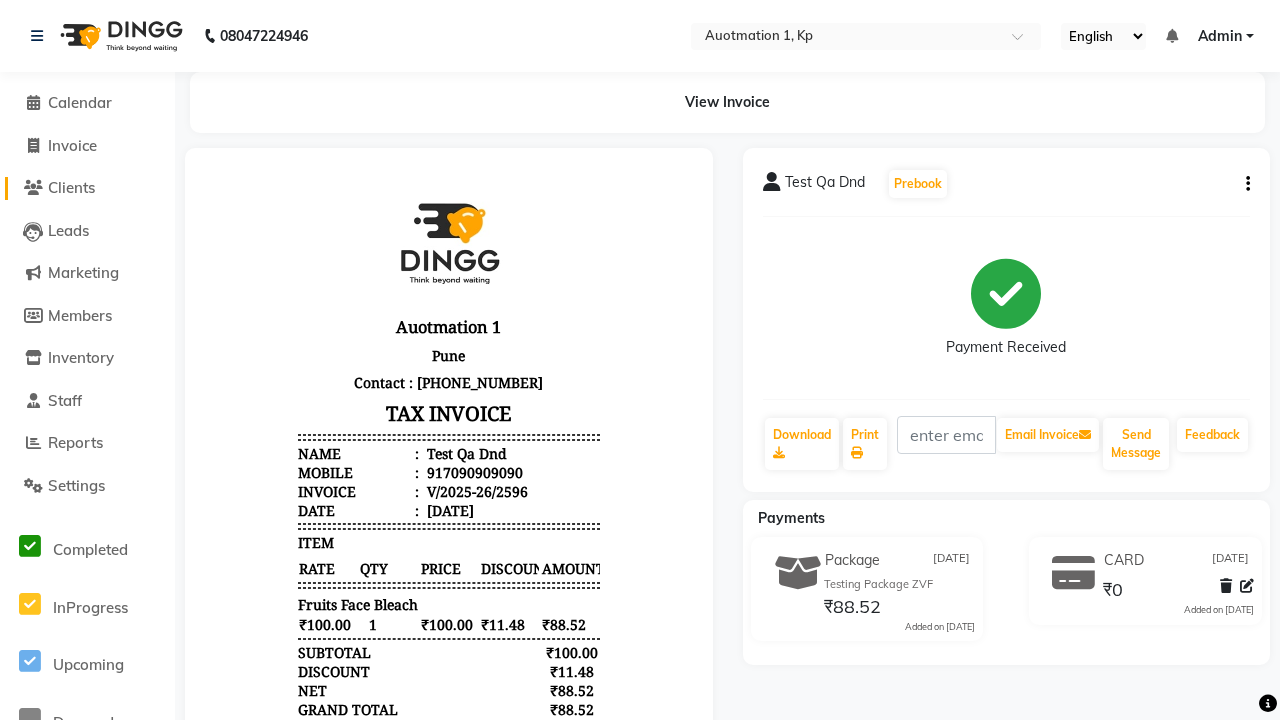 click on "Clients" 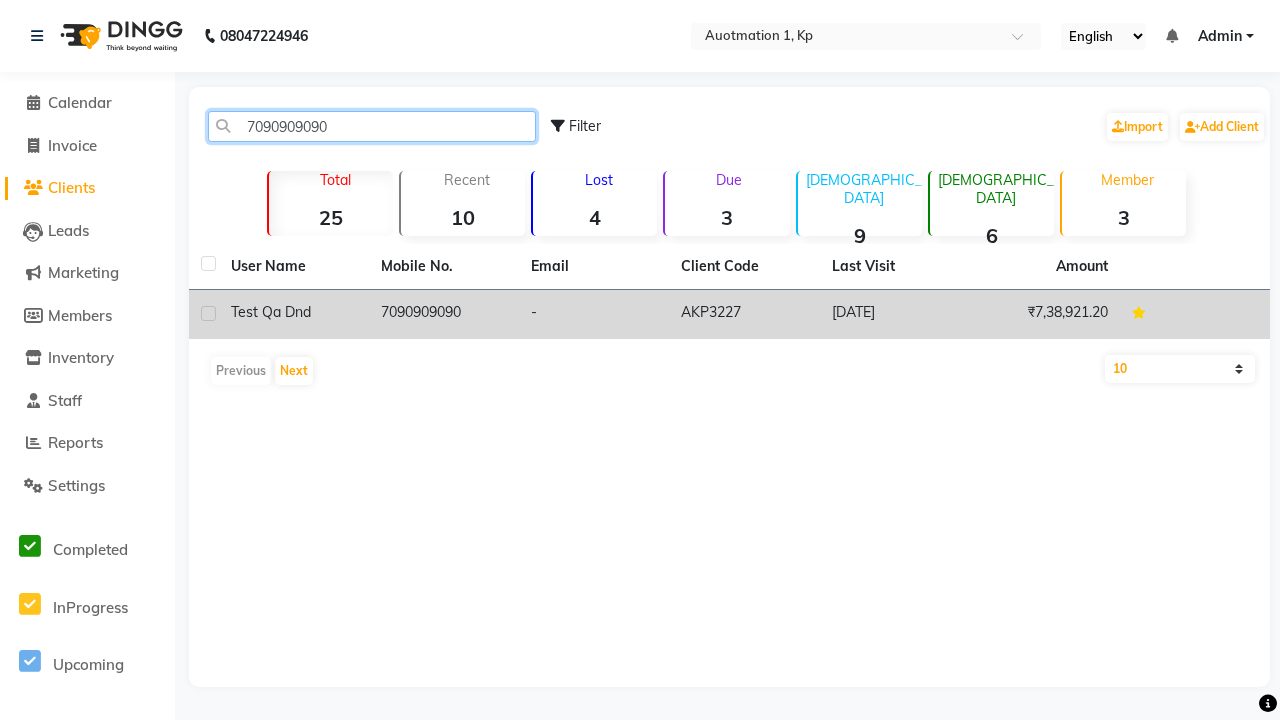 type on "7090909090" 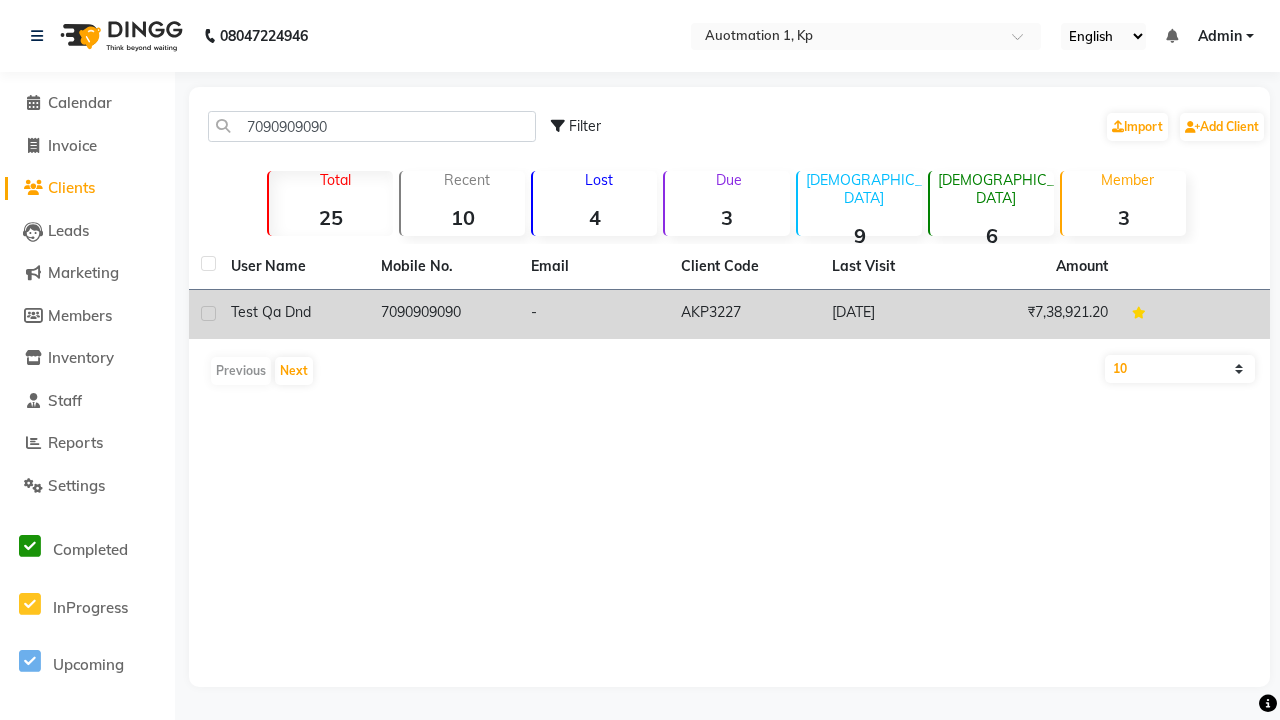 click on "7090909090" 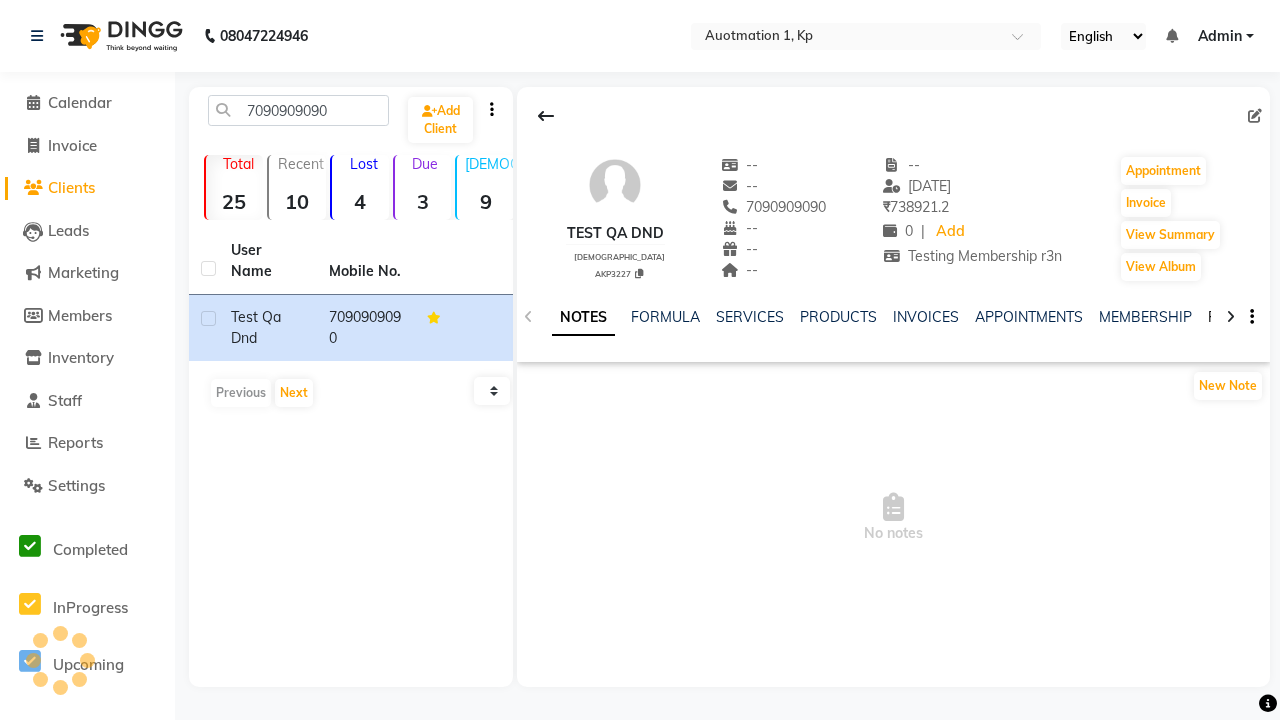 click on "PACKAGES" 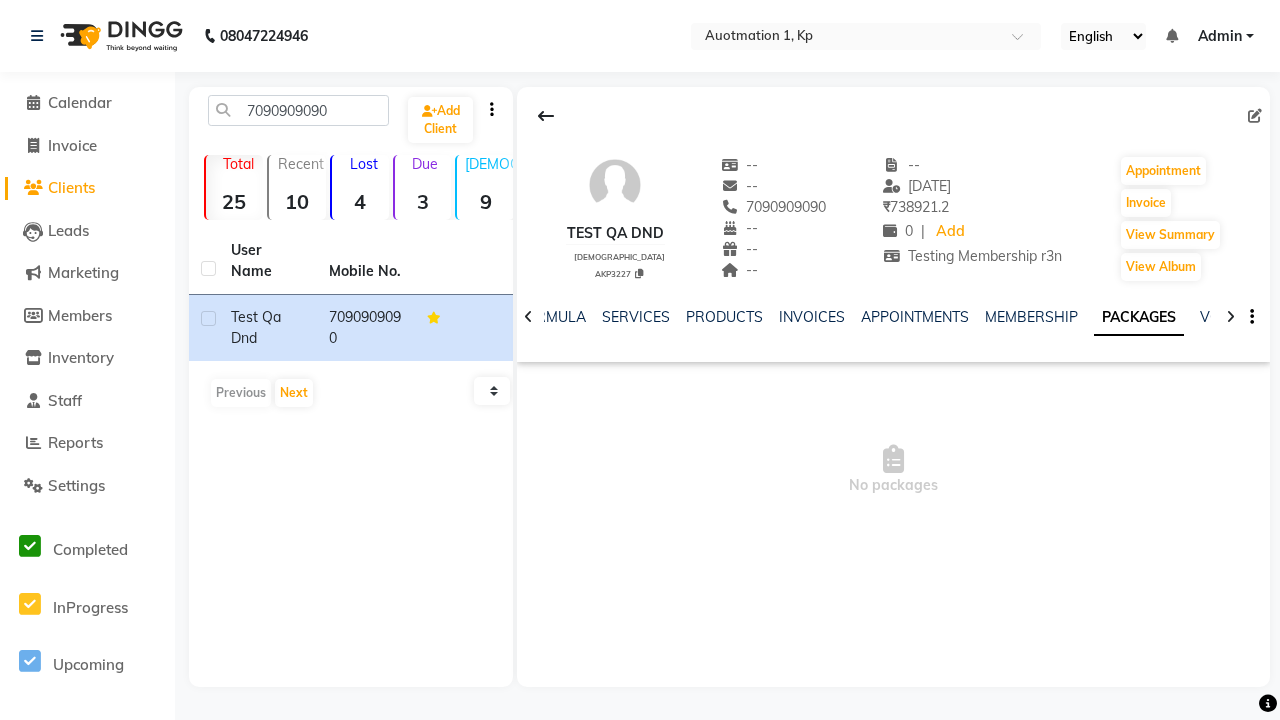 scroll, scrollTop: 0, scrollLeft: 71, axis: horizontal 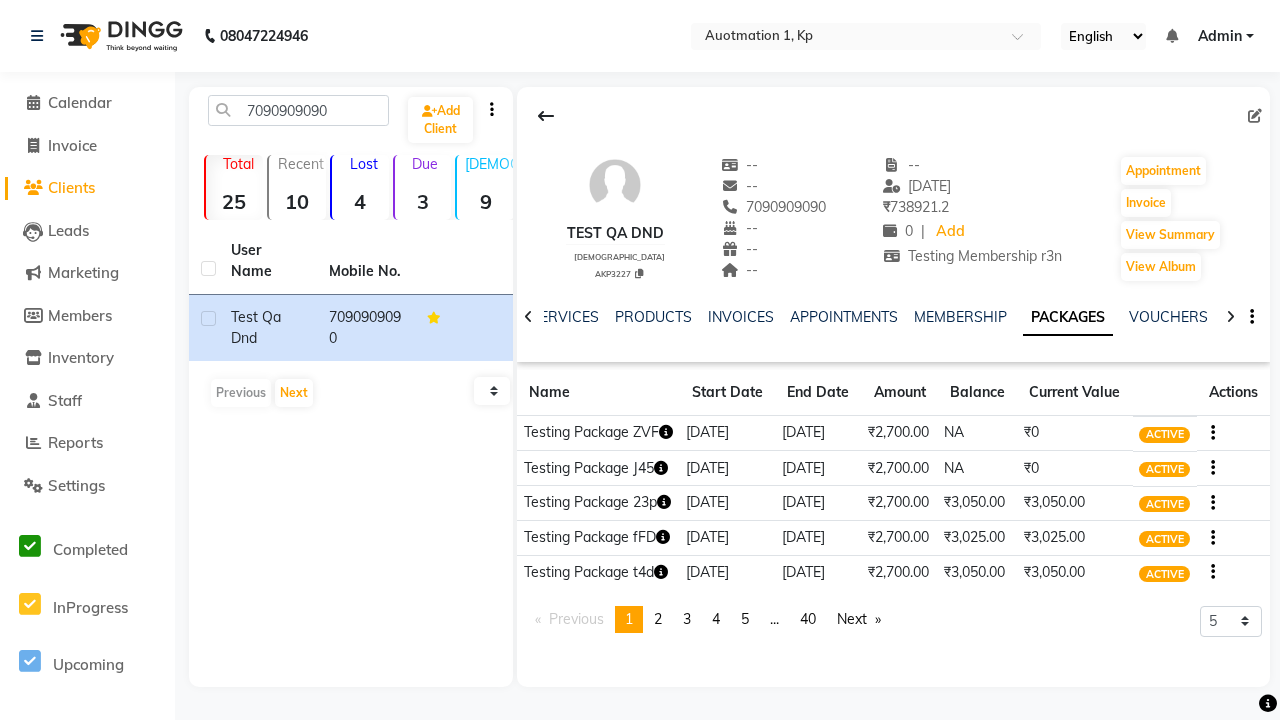 click 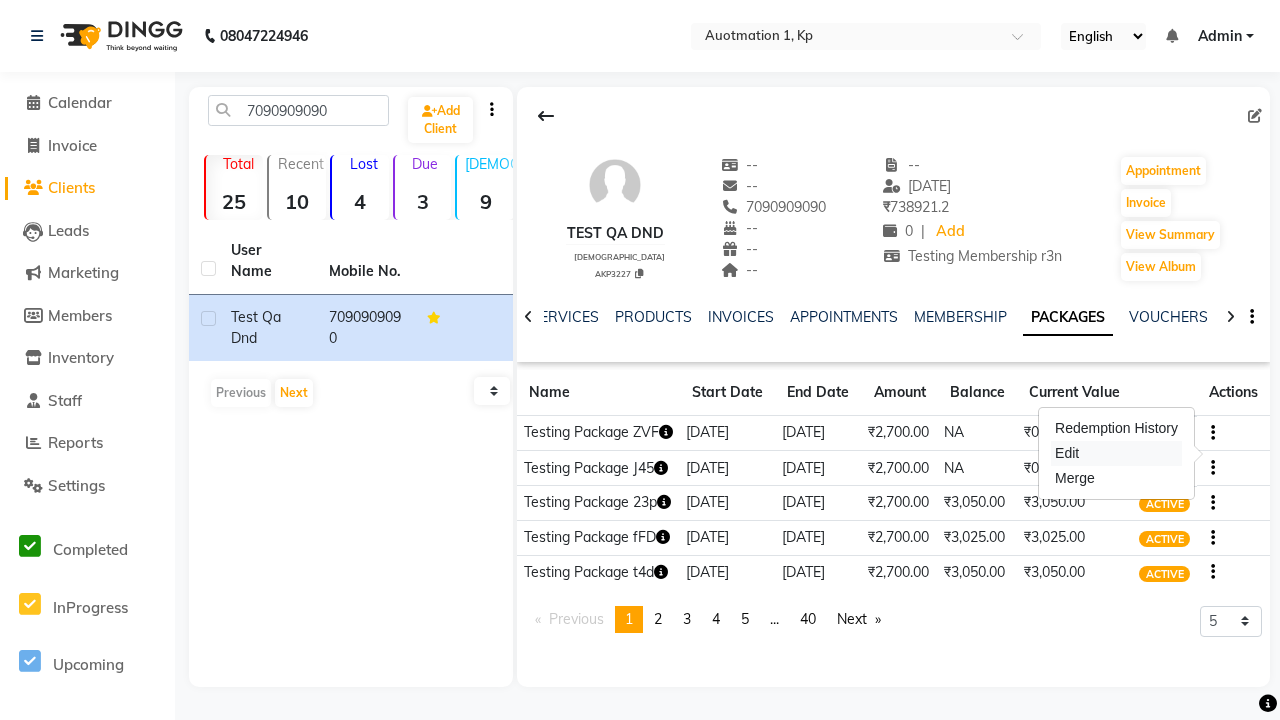 click on "Edit" at bounding box center (1116, 453) 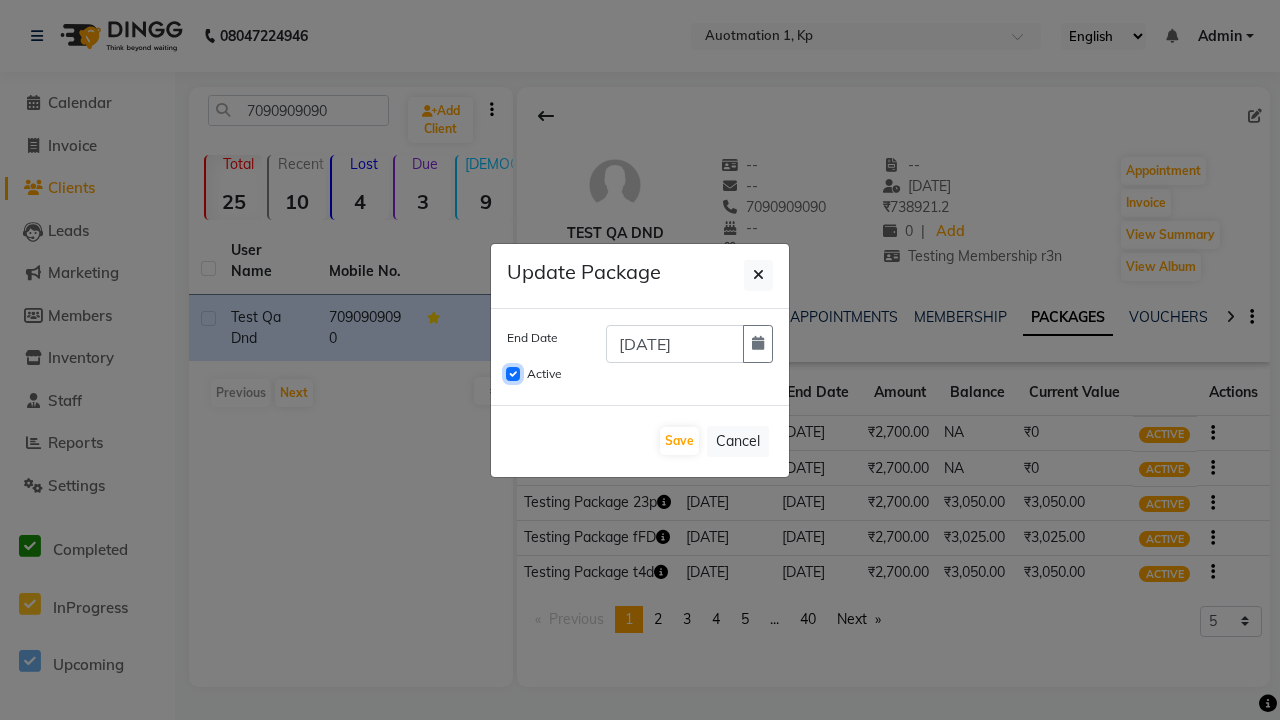 click on "Active" at bounding box center [513, 374] 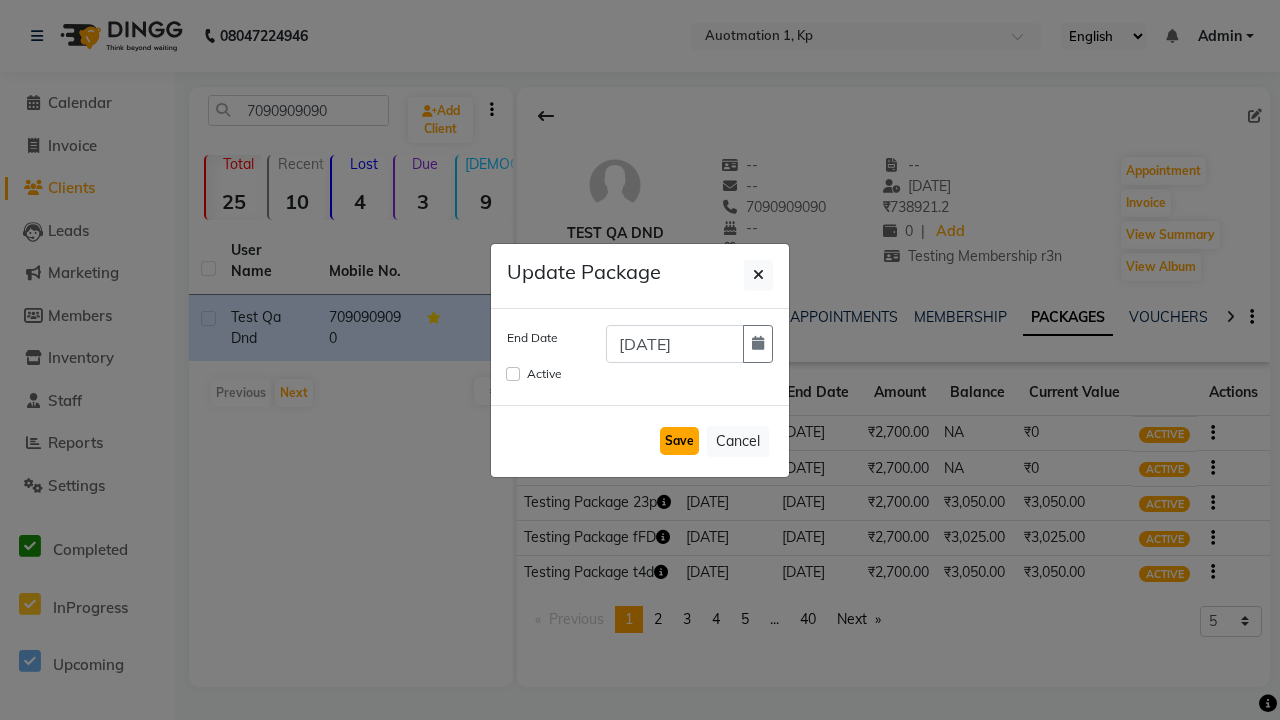click on "Save" 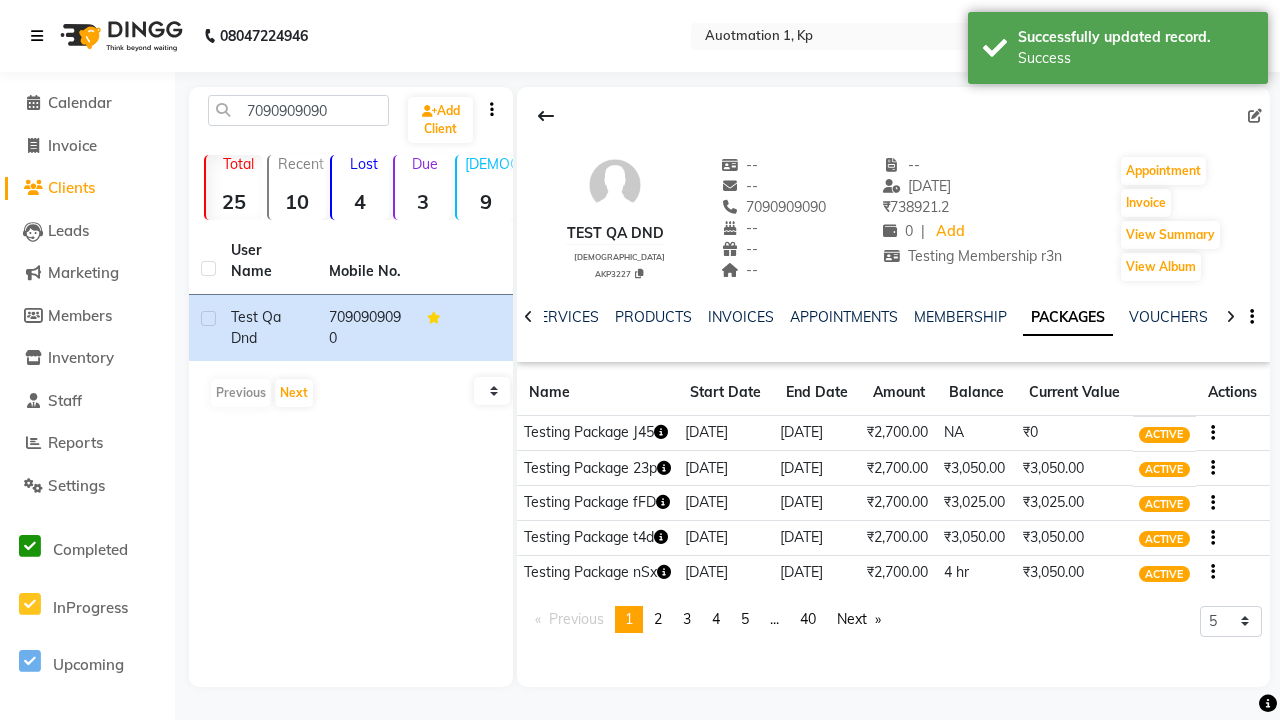 click on "Success" at bounding box center (1135, 58) 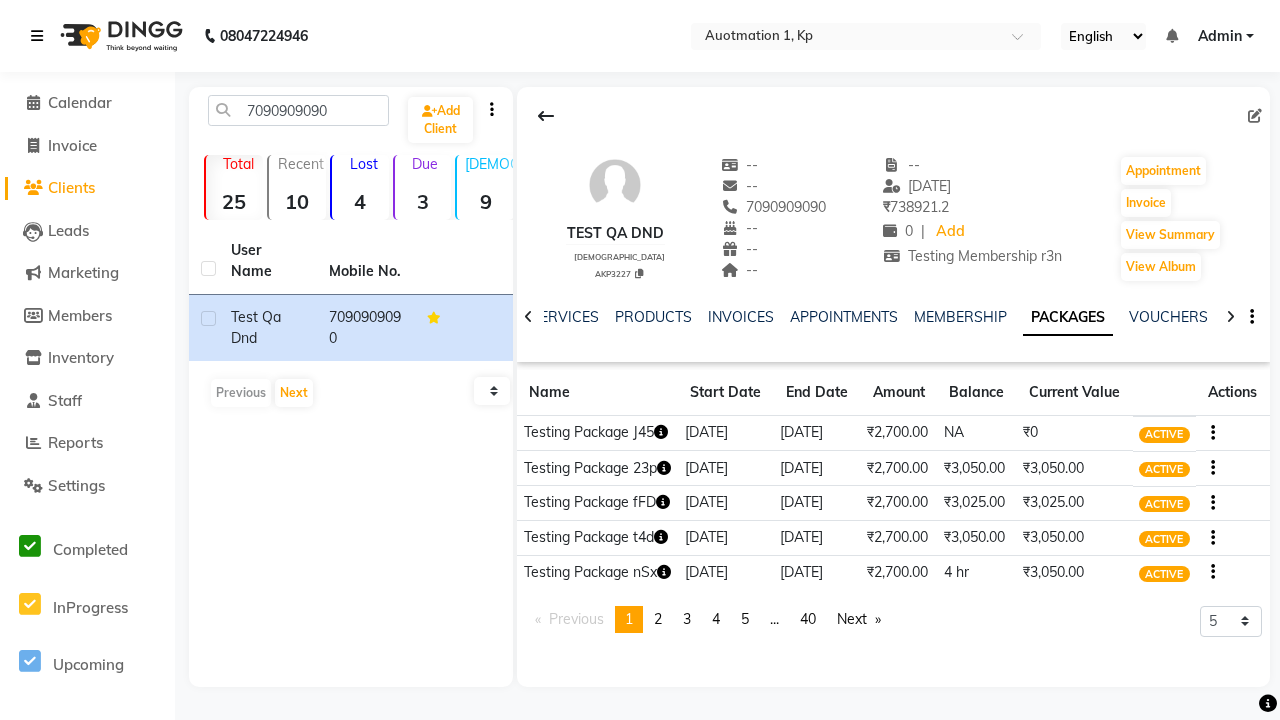 click at bounding box center (37, 36) 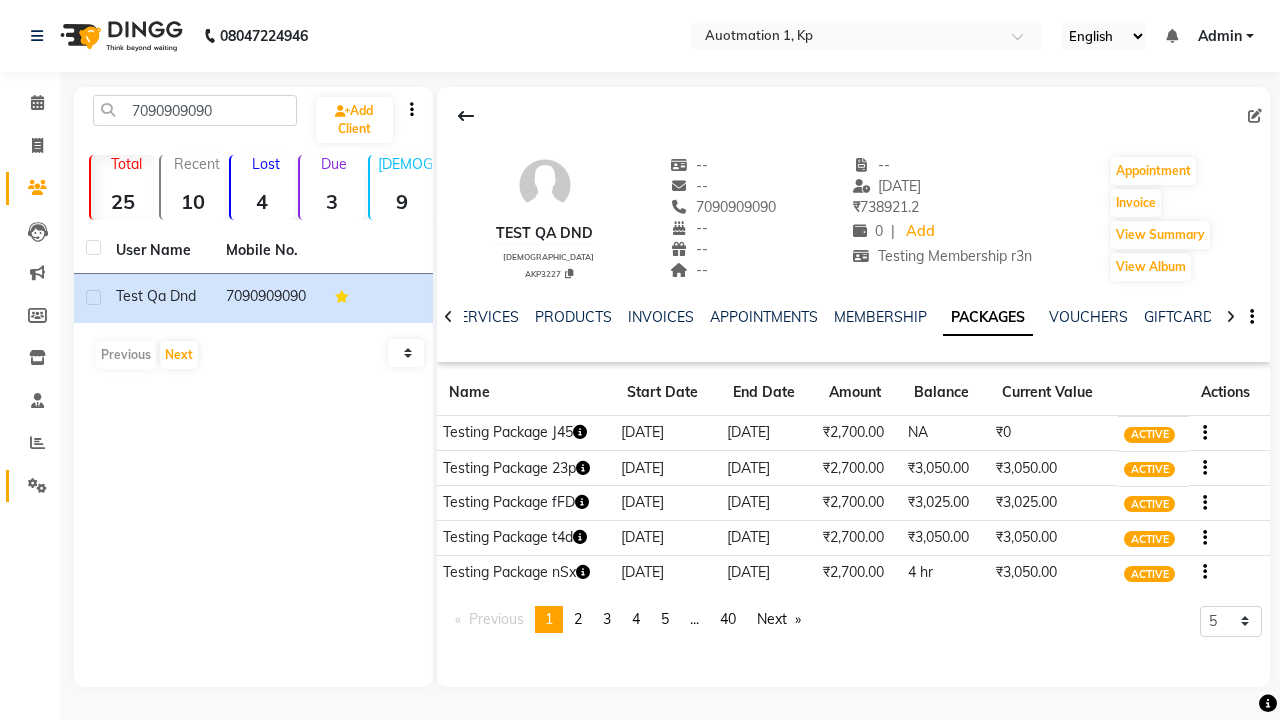 click 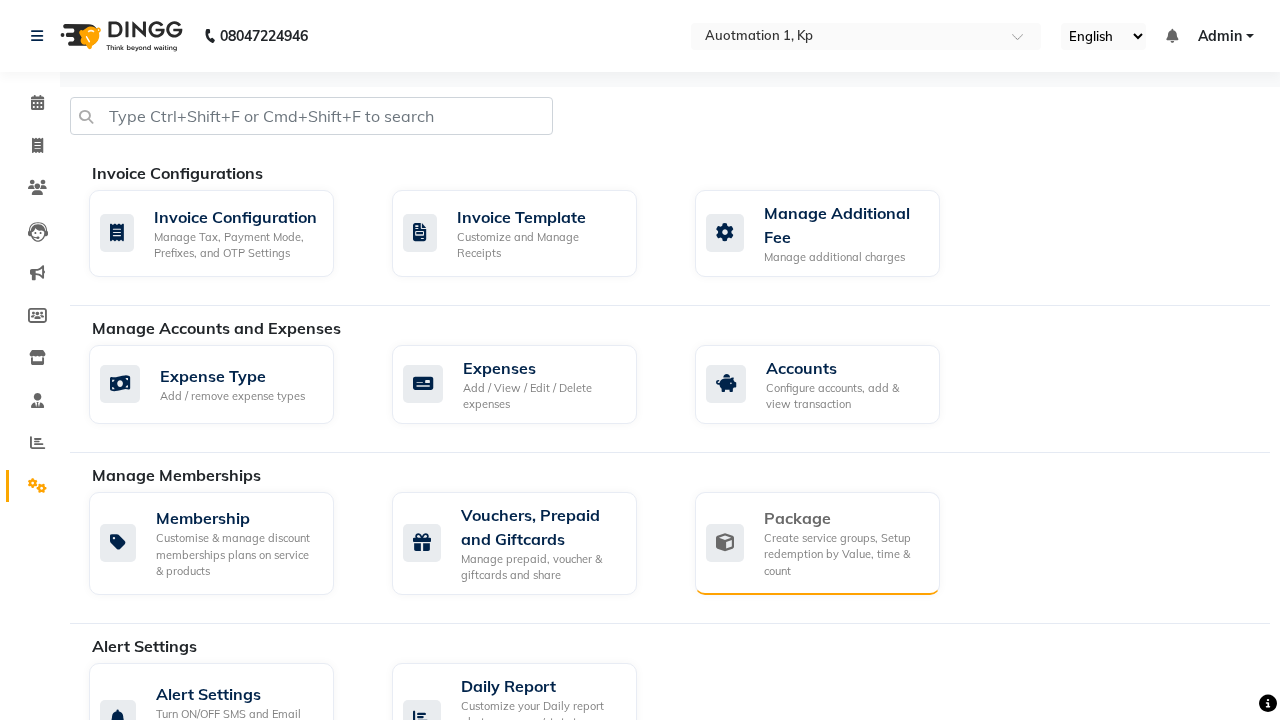 click on "Package" 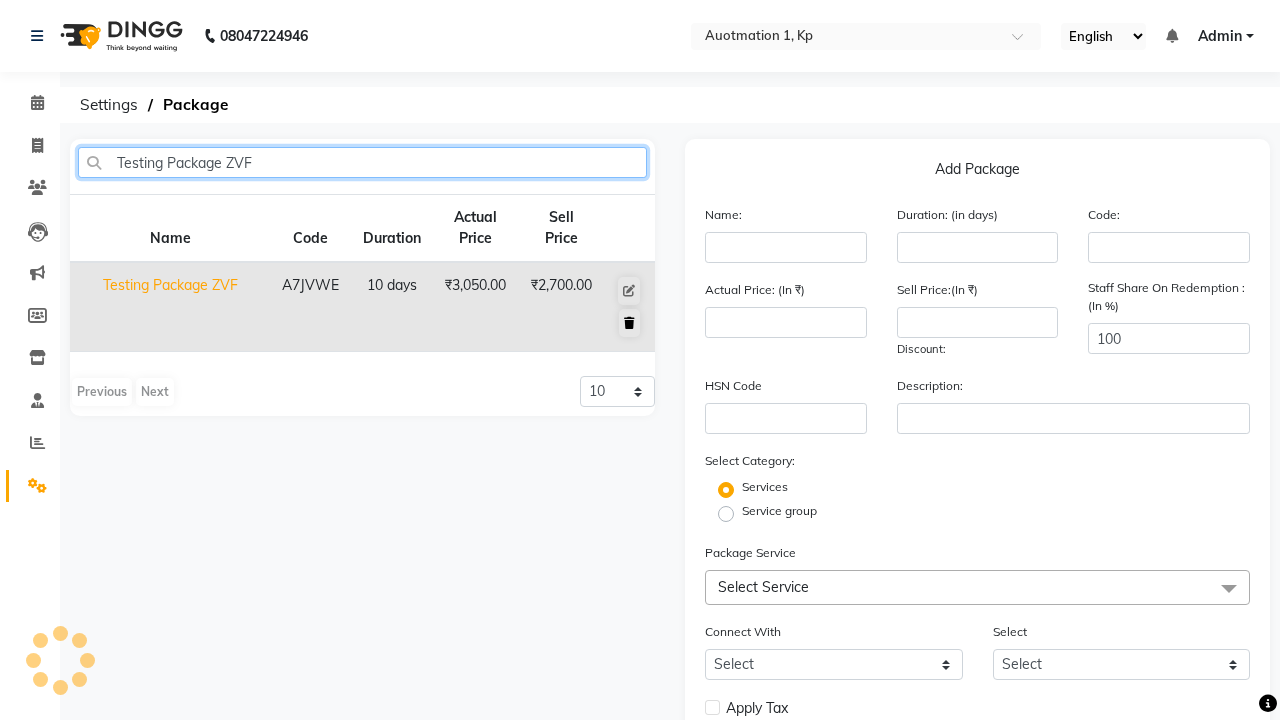type on "Testing Package ZVF" 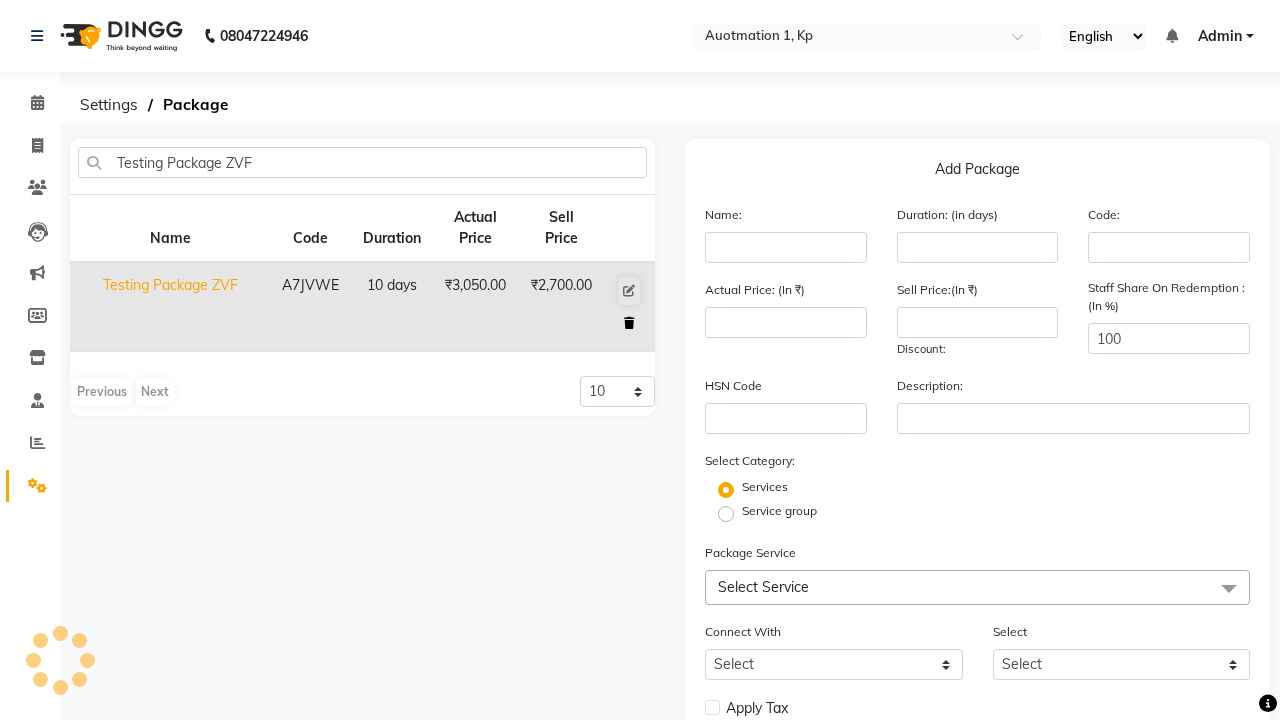 click 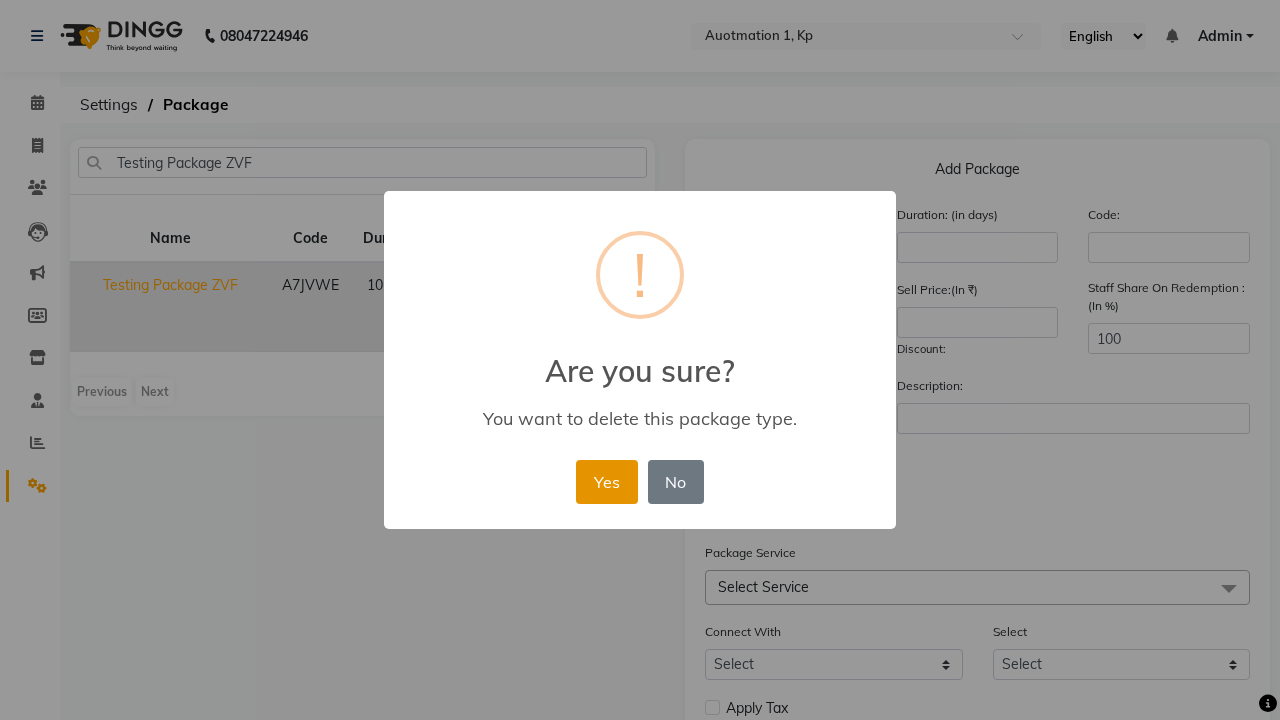 click on "Yes" at bounding box center [606, 482] 